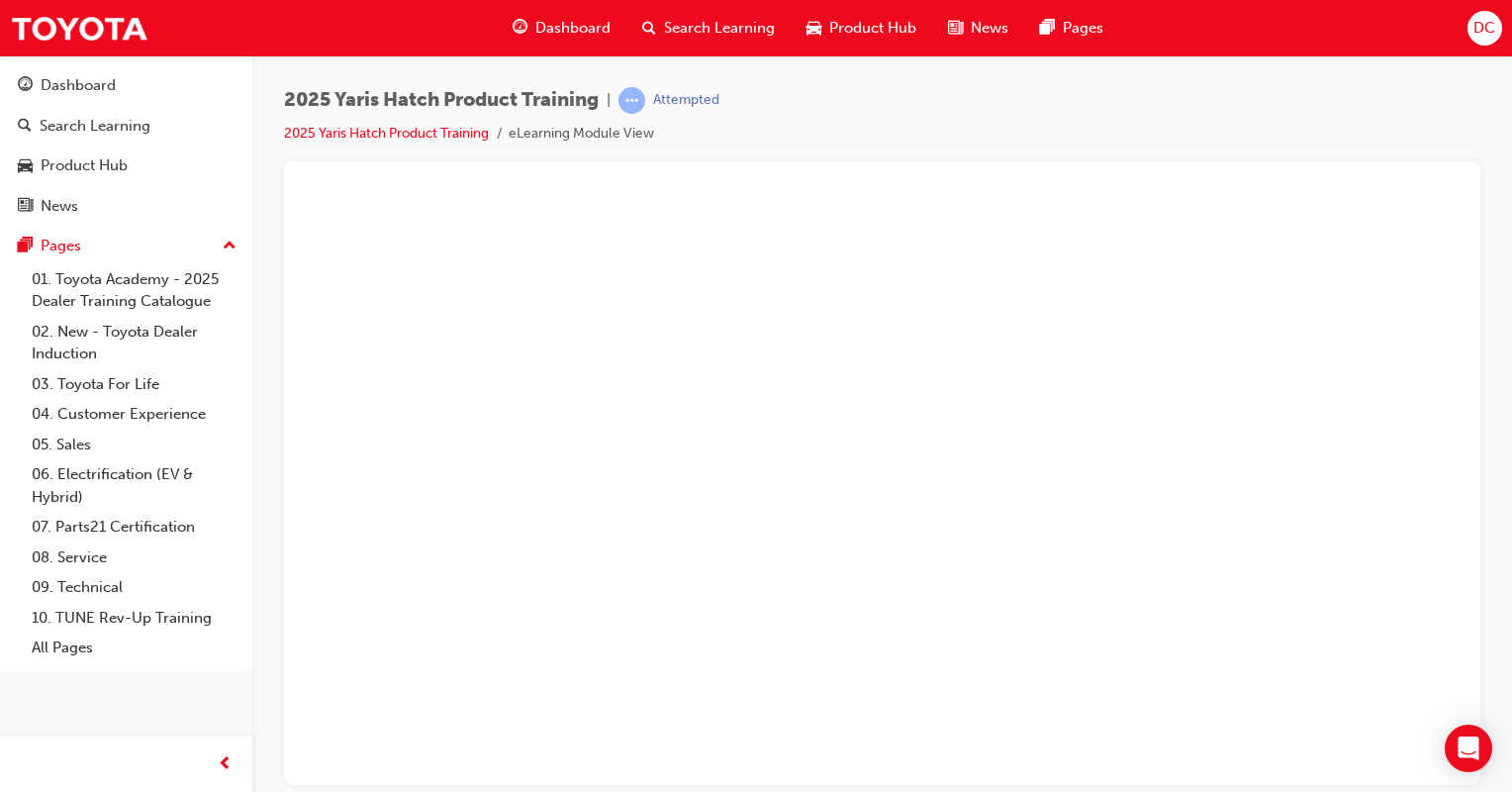 scroll, scrollTop: 0, scrollLeft: 0, axis: both 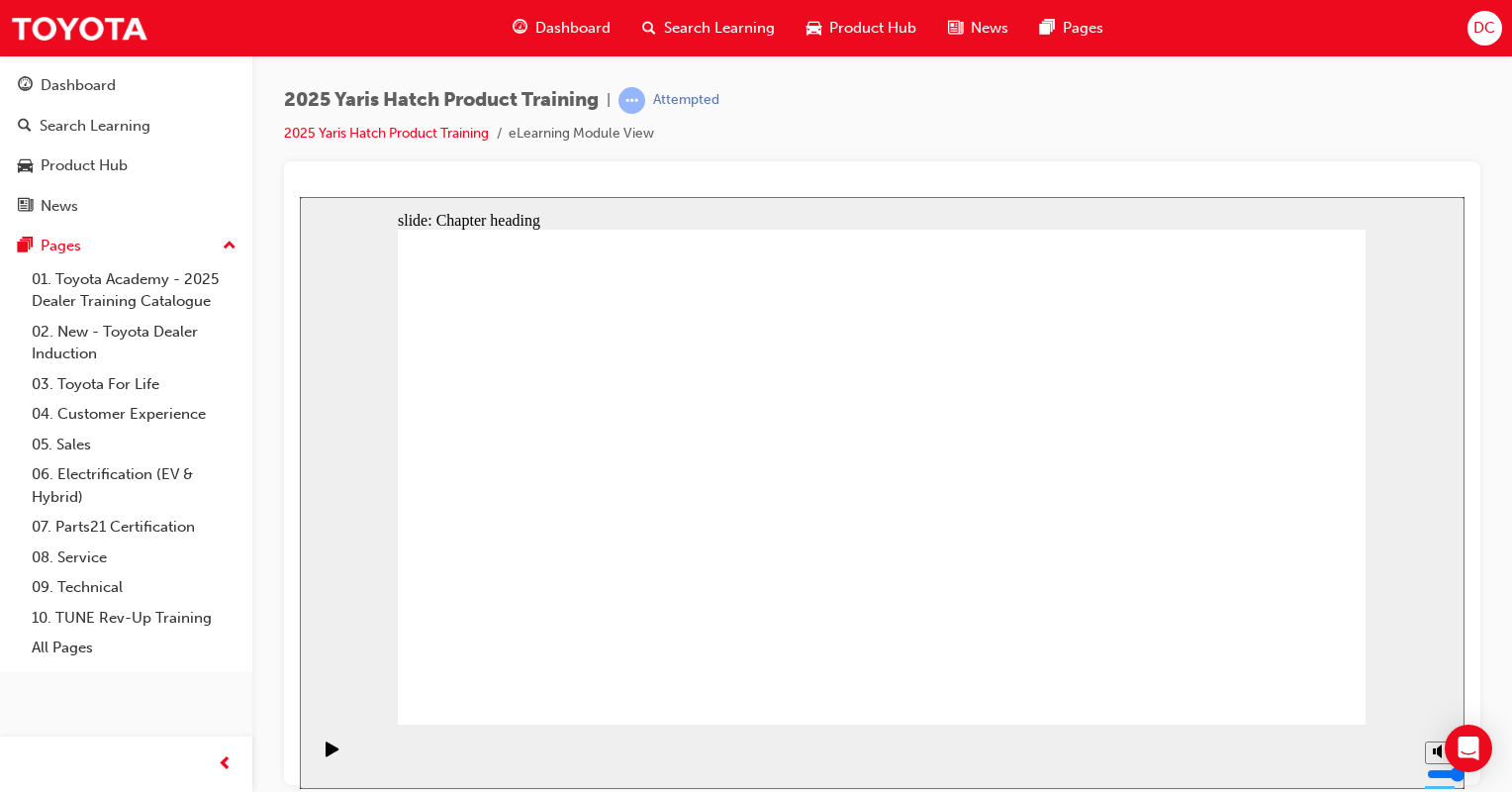 click 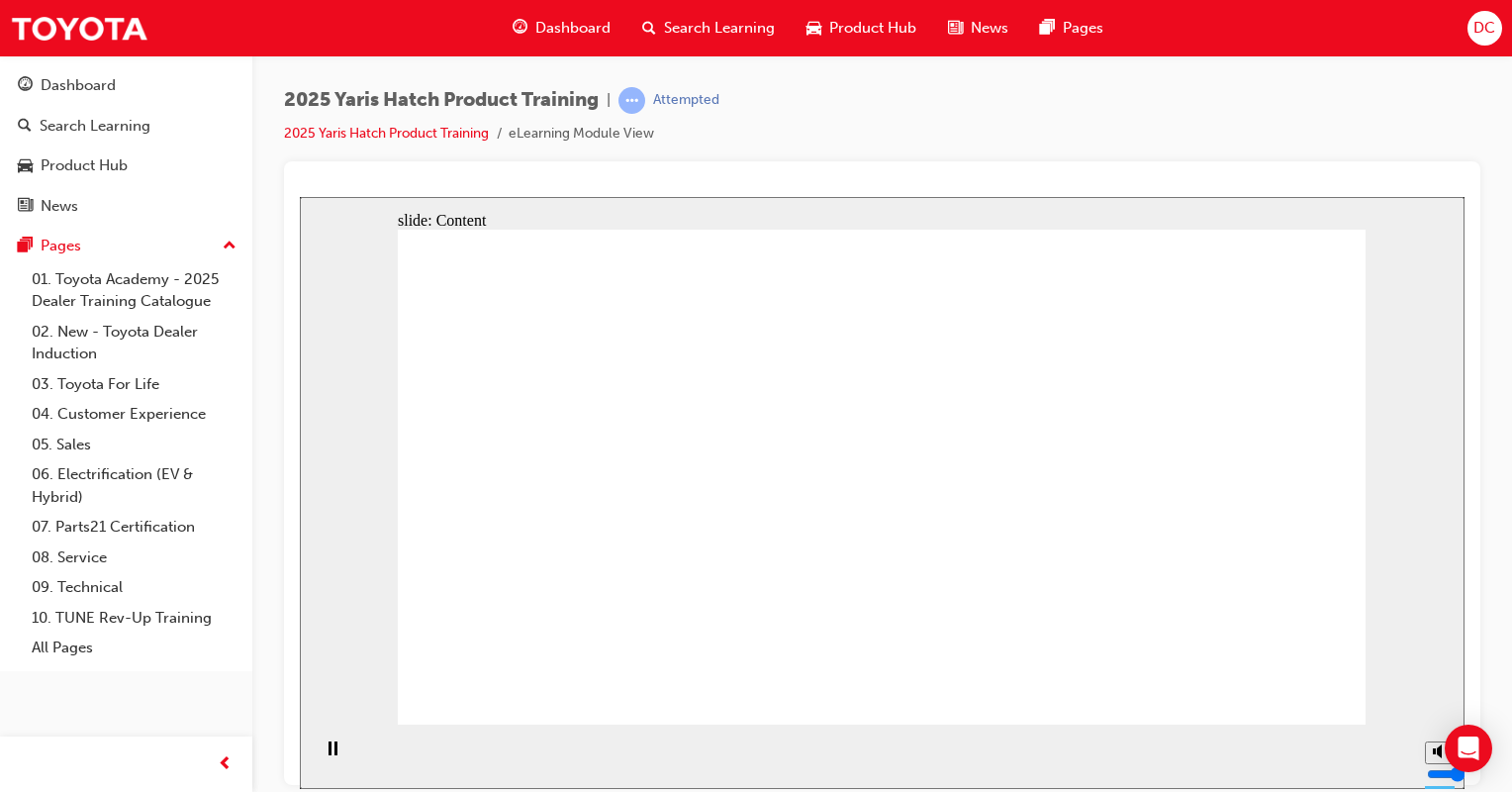 click 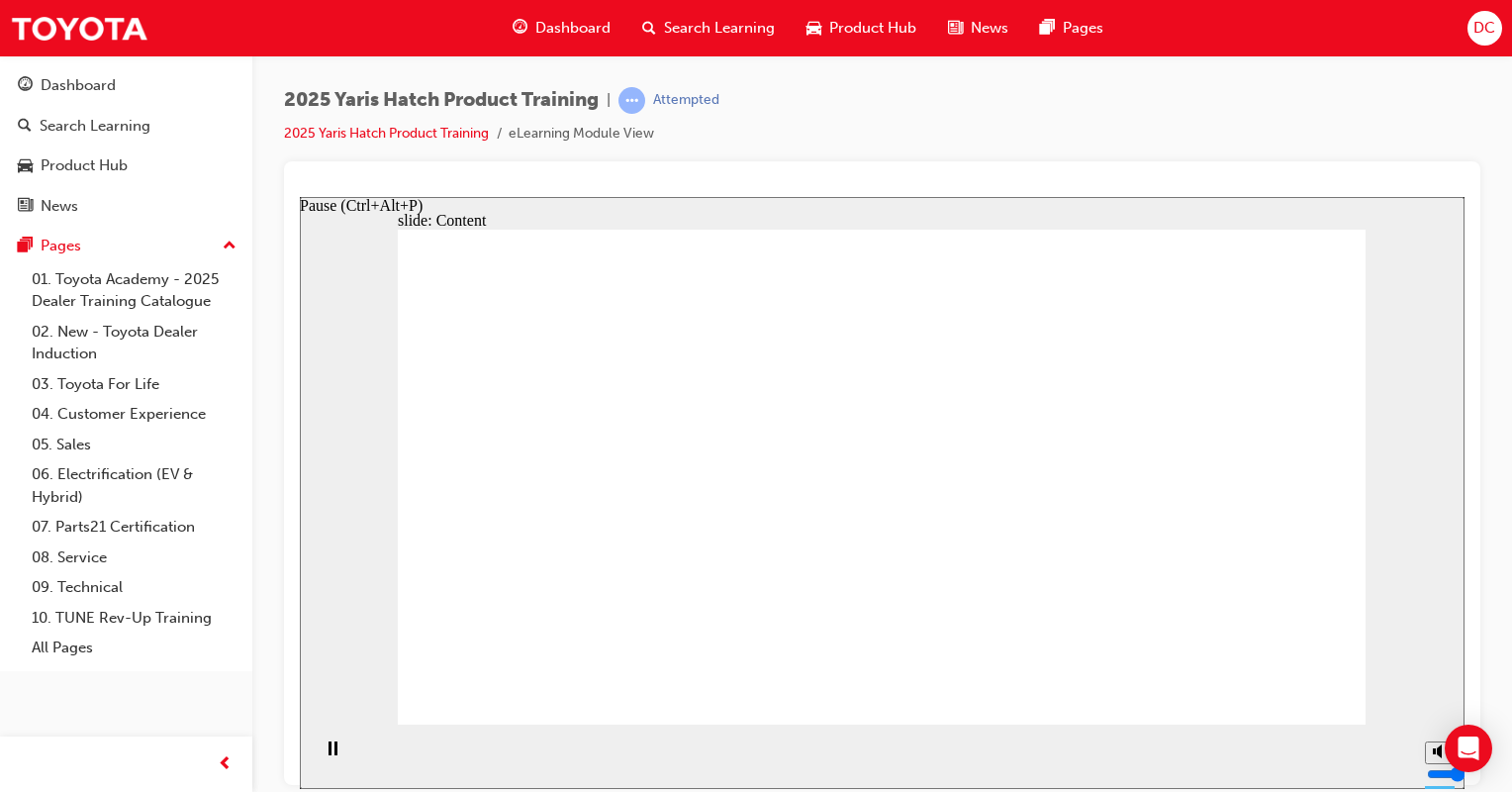 click 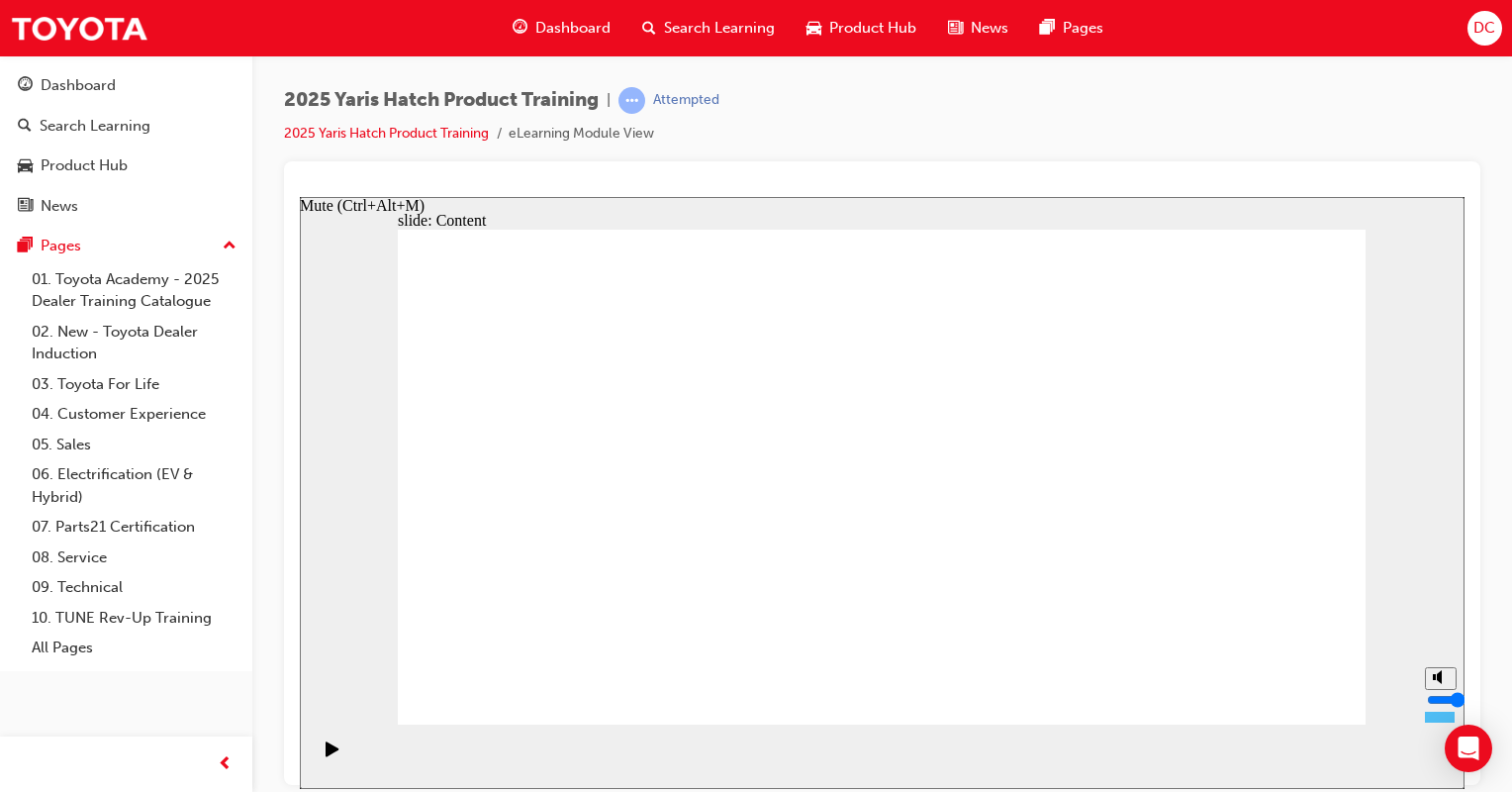 click 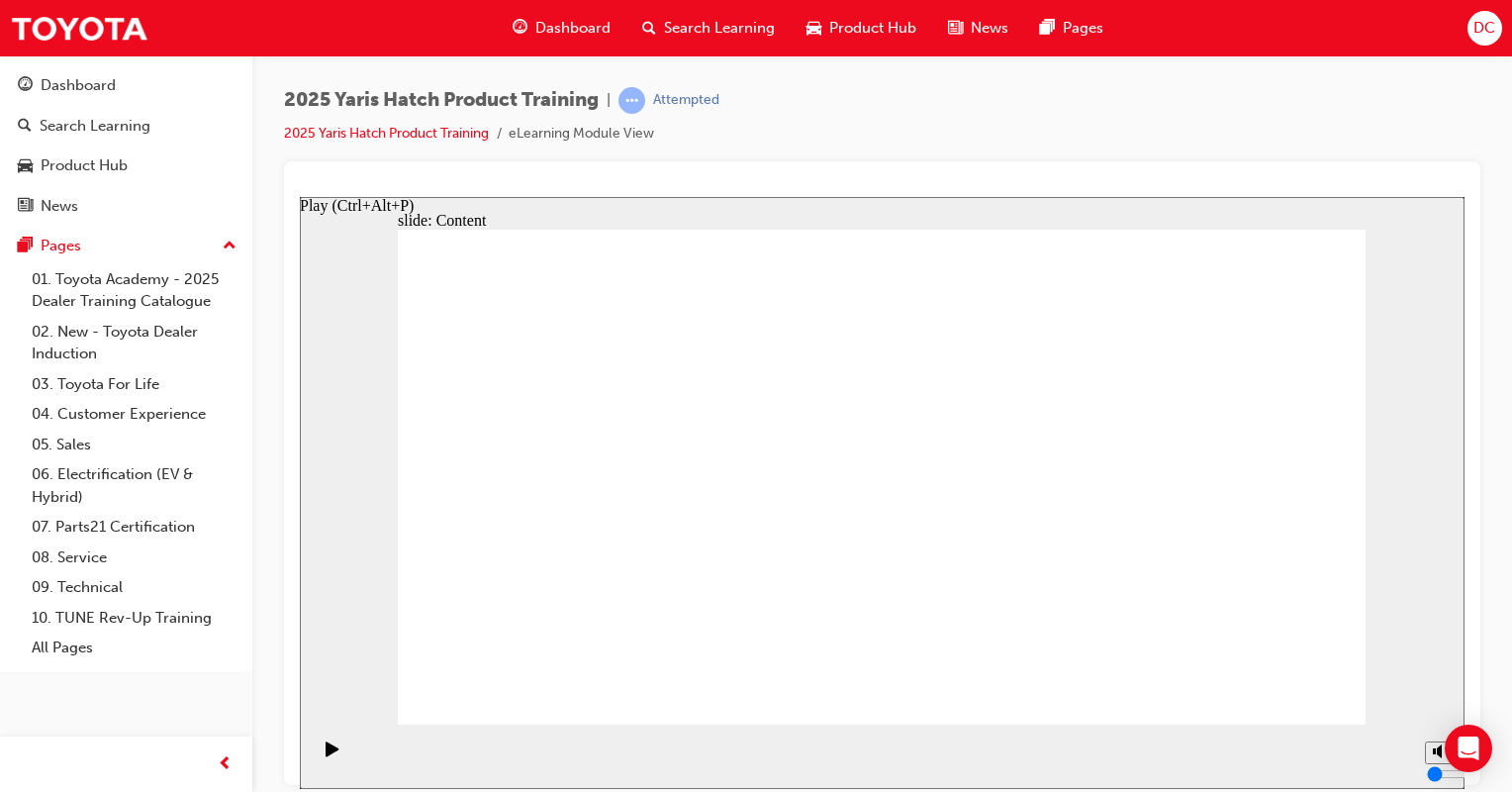 click 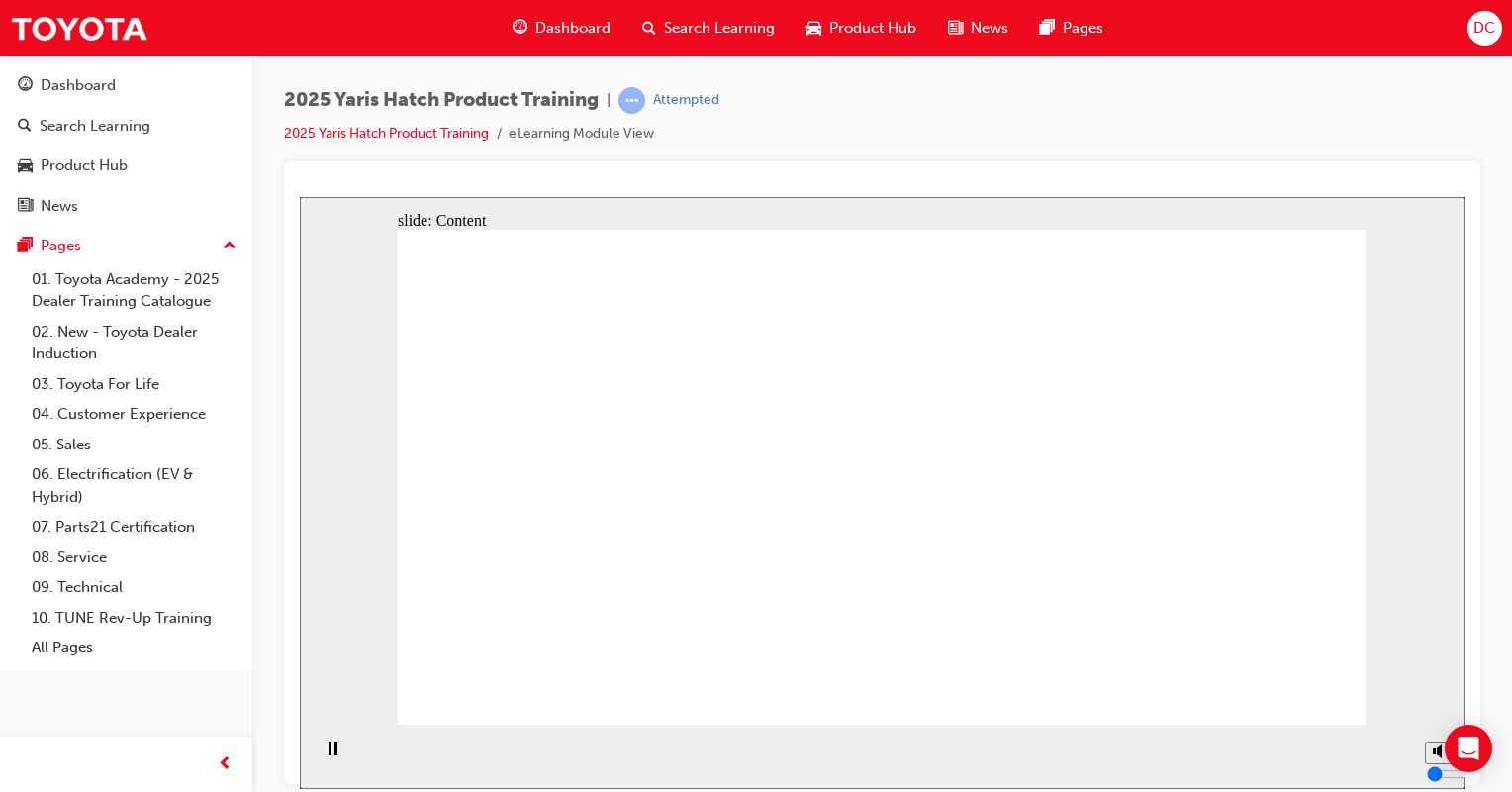 click 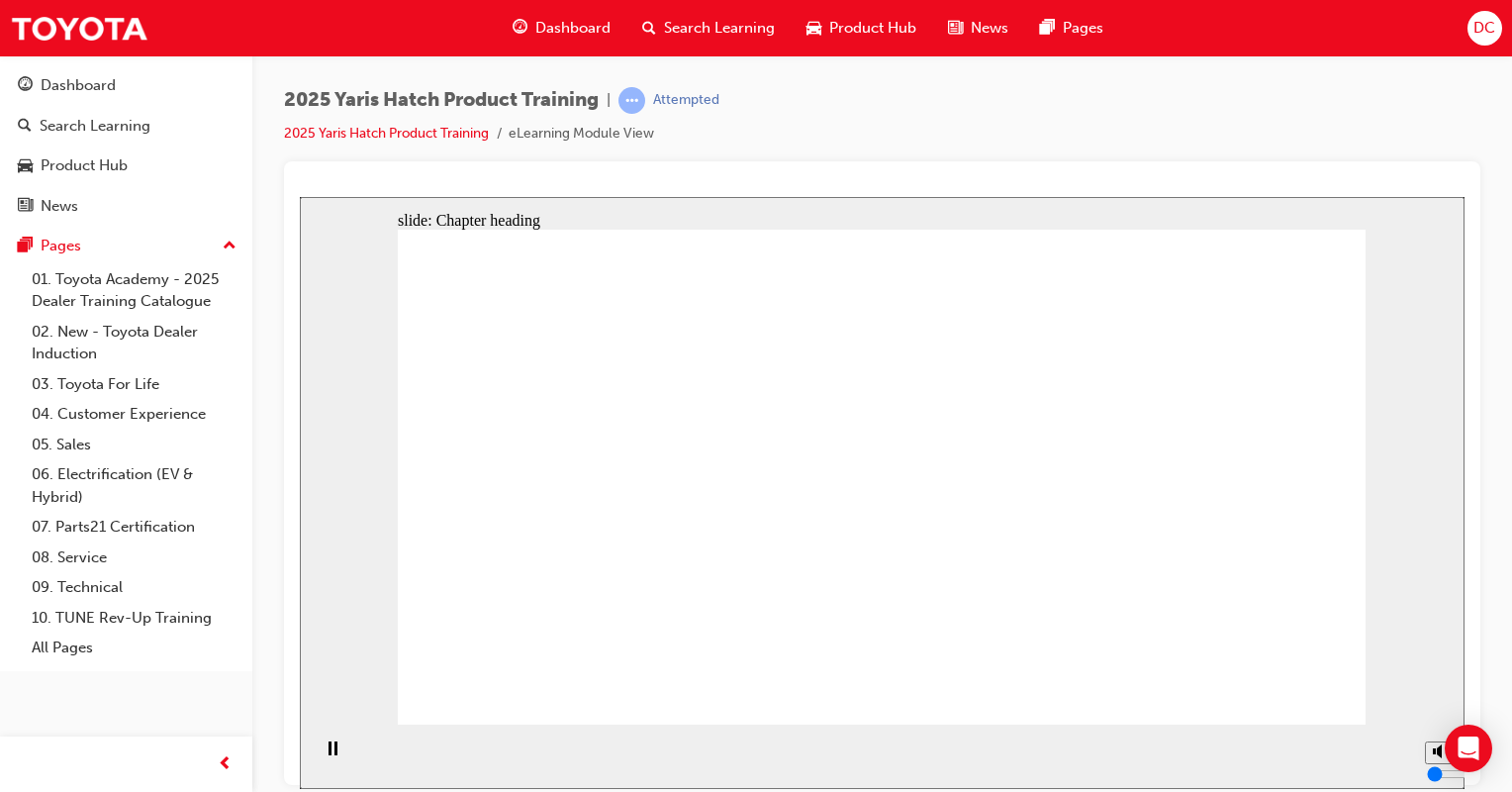 drag, startPoint x: 1223, startPoint y: 663, endPoint x: 1251, endPoint y: 679, distance: 32.24903 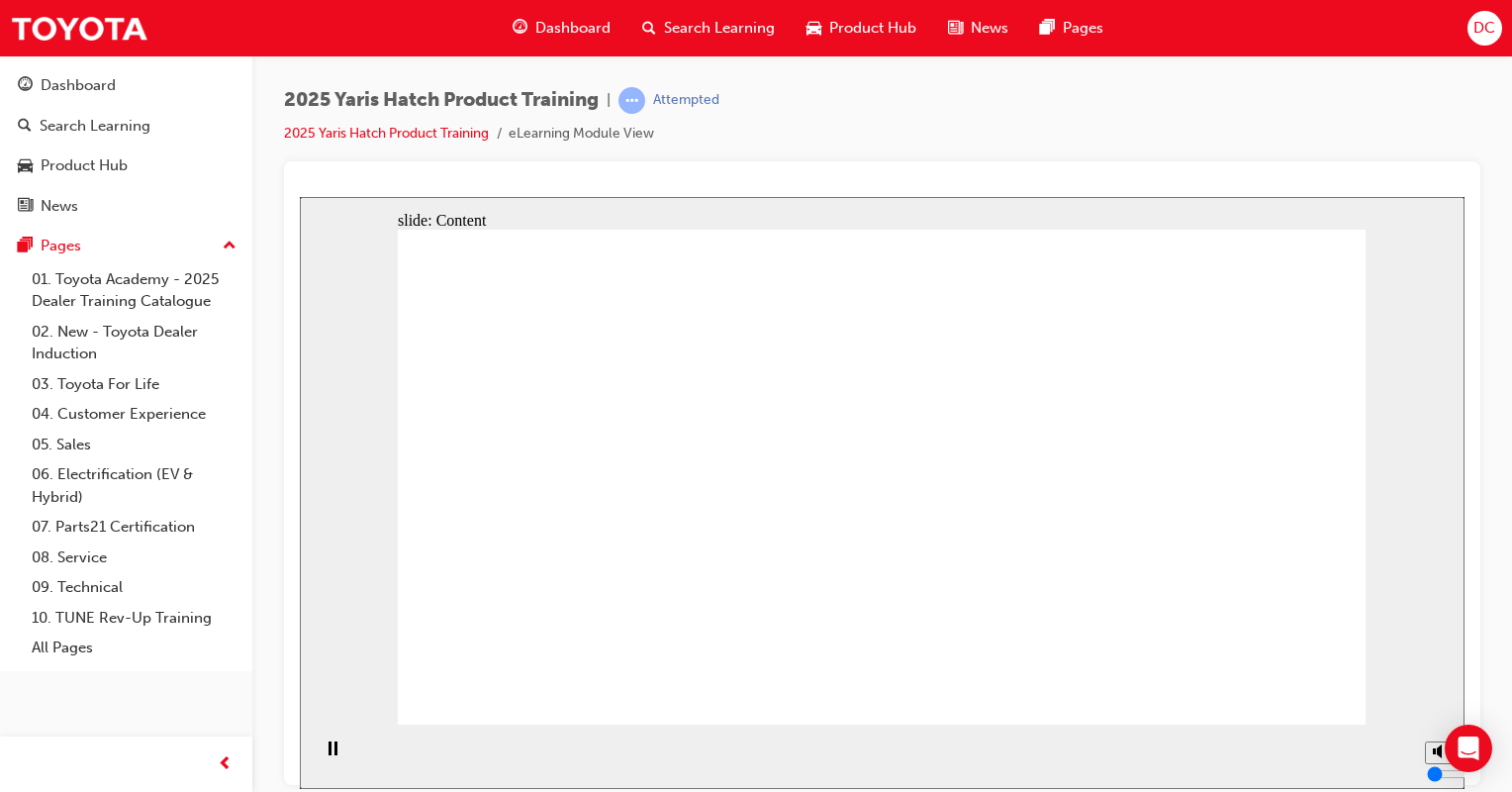 click 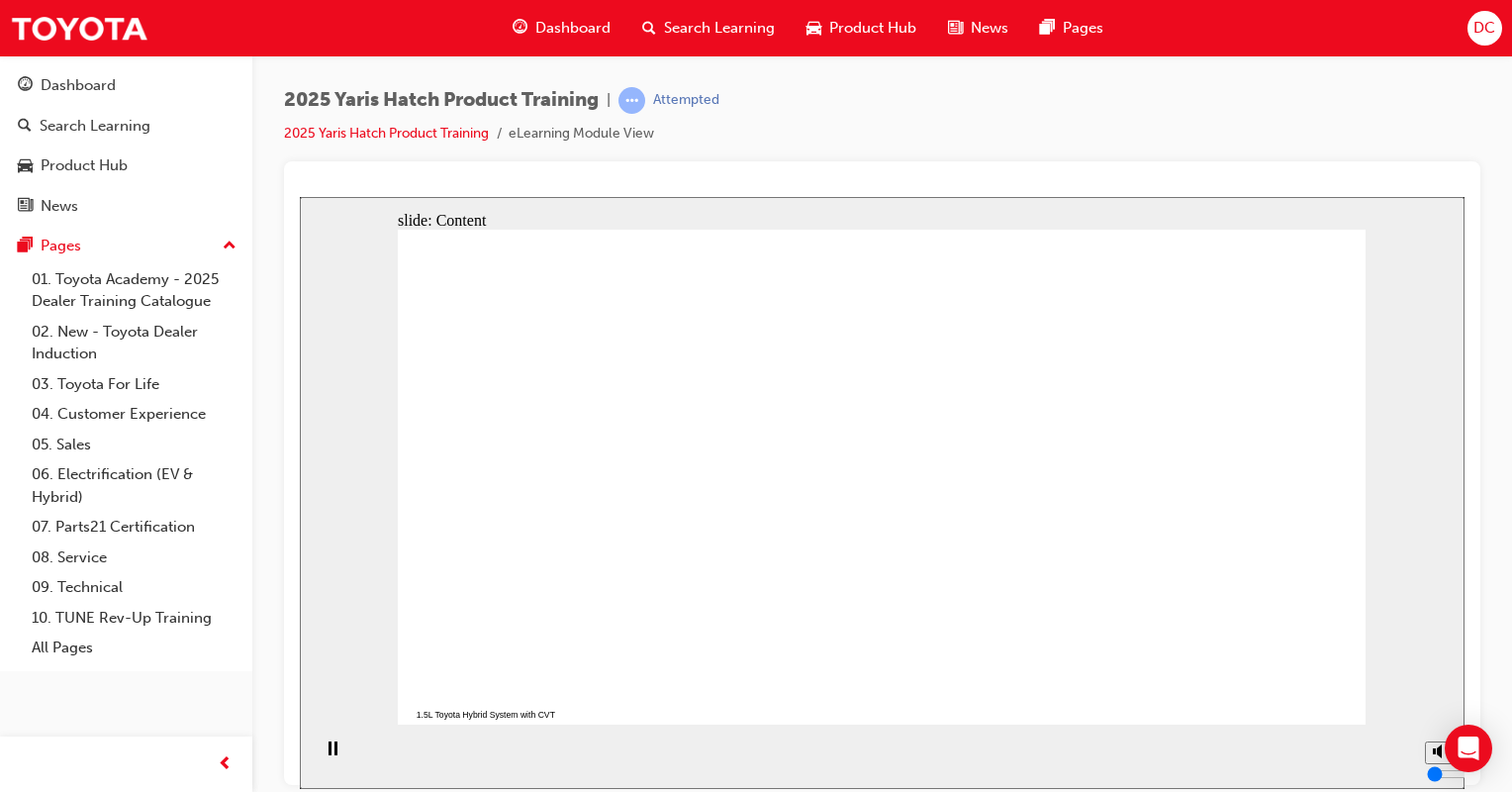 click 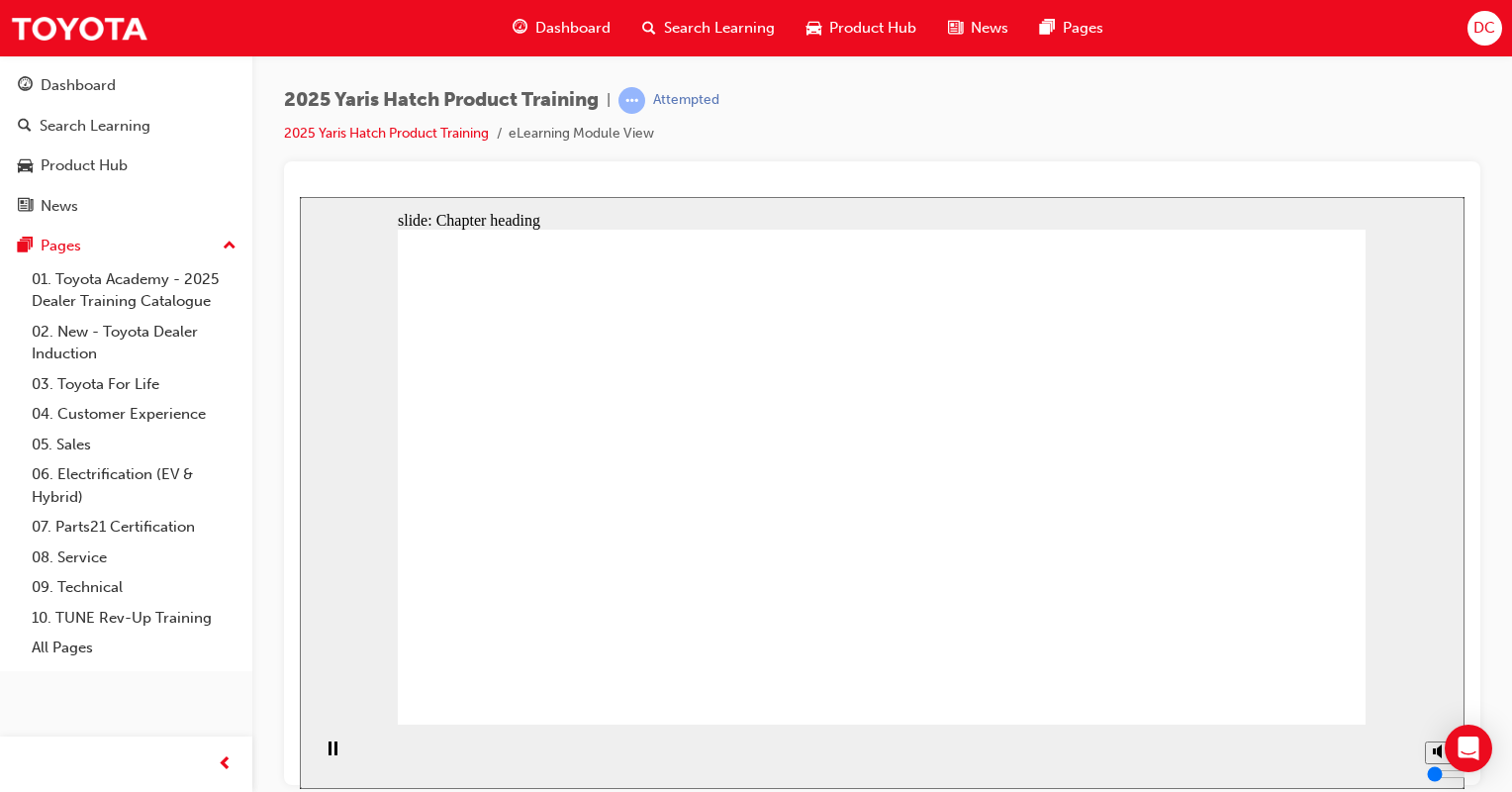 click 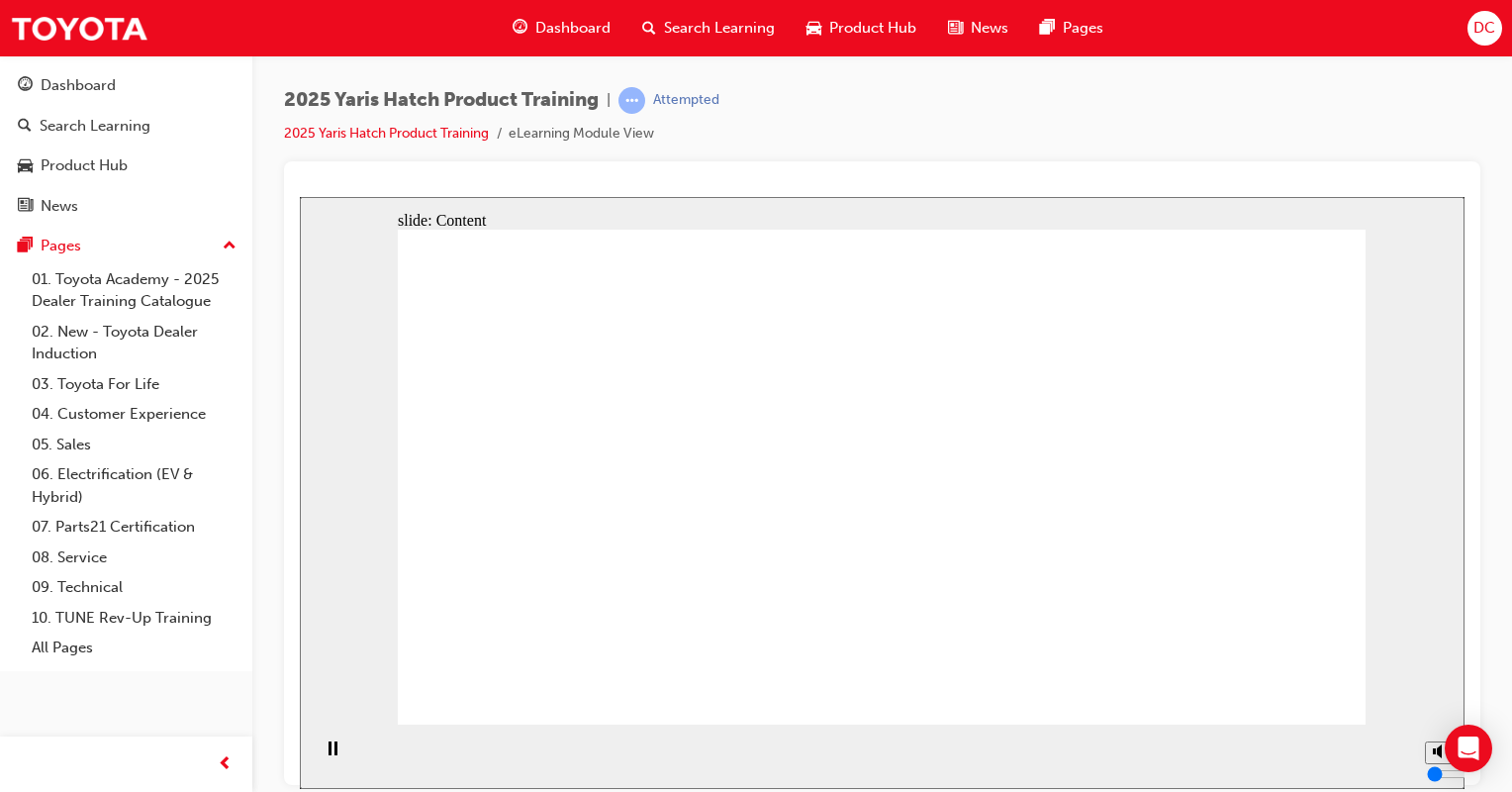 click 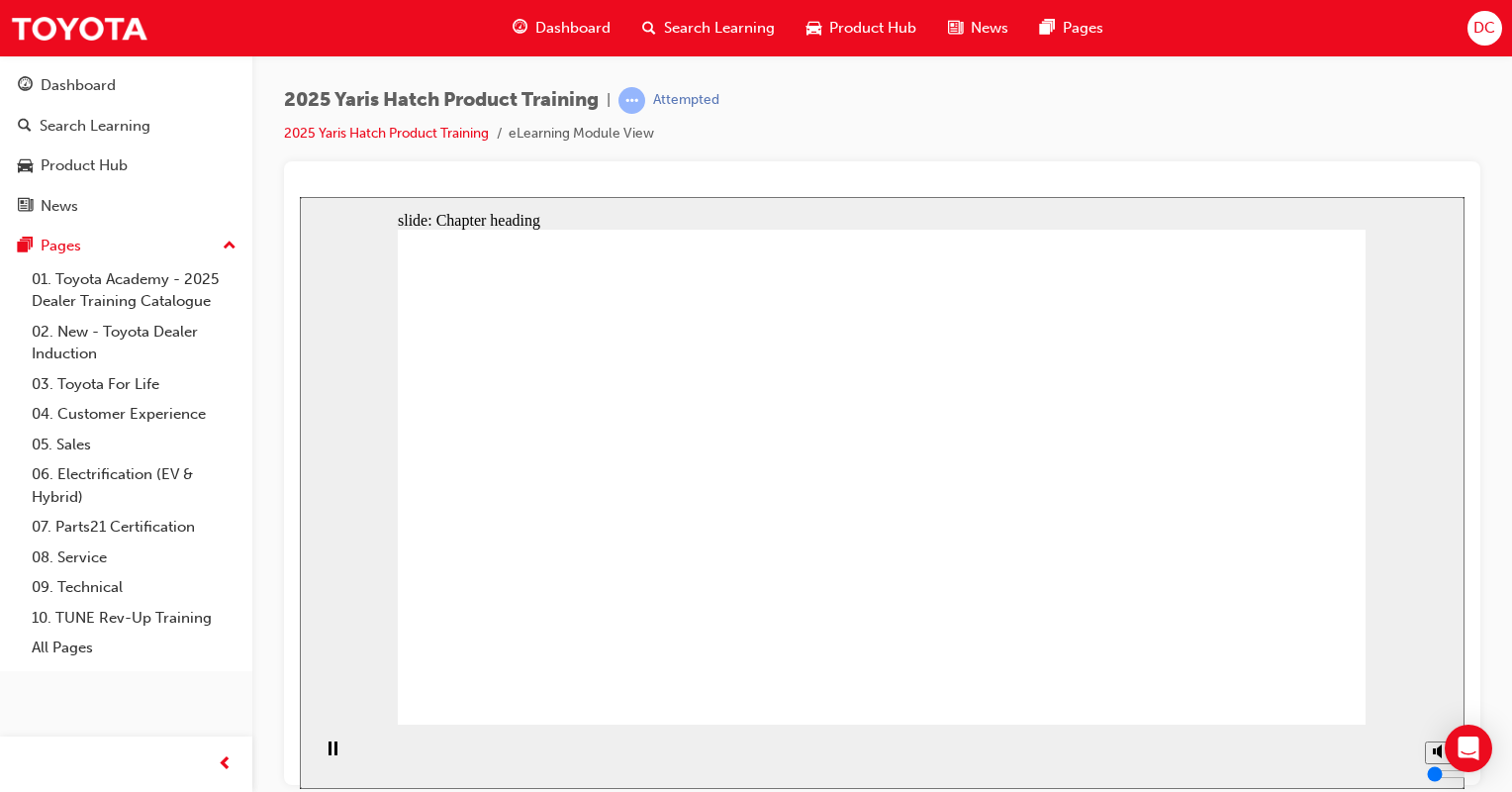 click 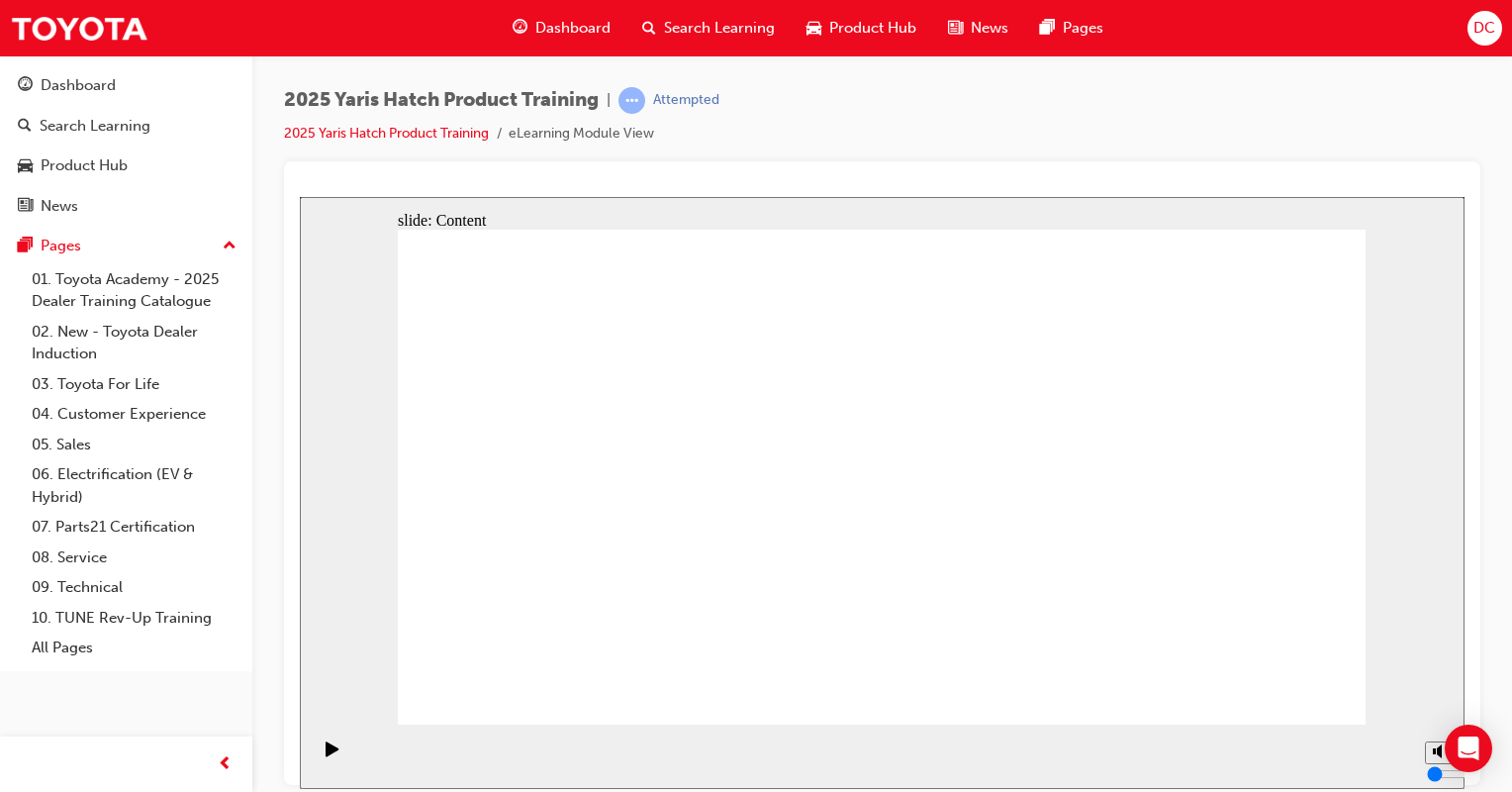 click at bounding box center [882, 4535] 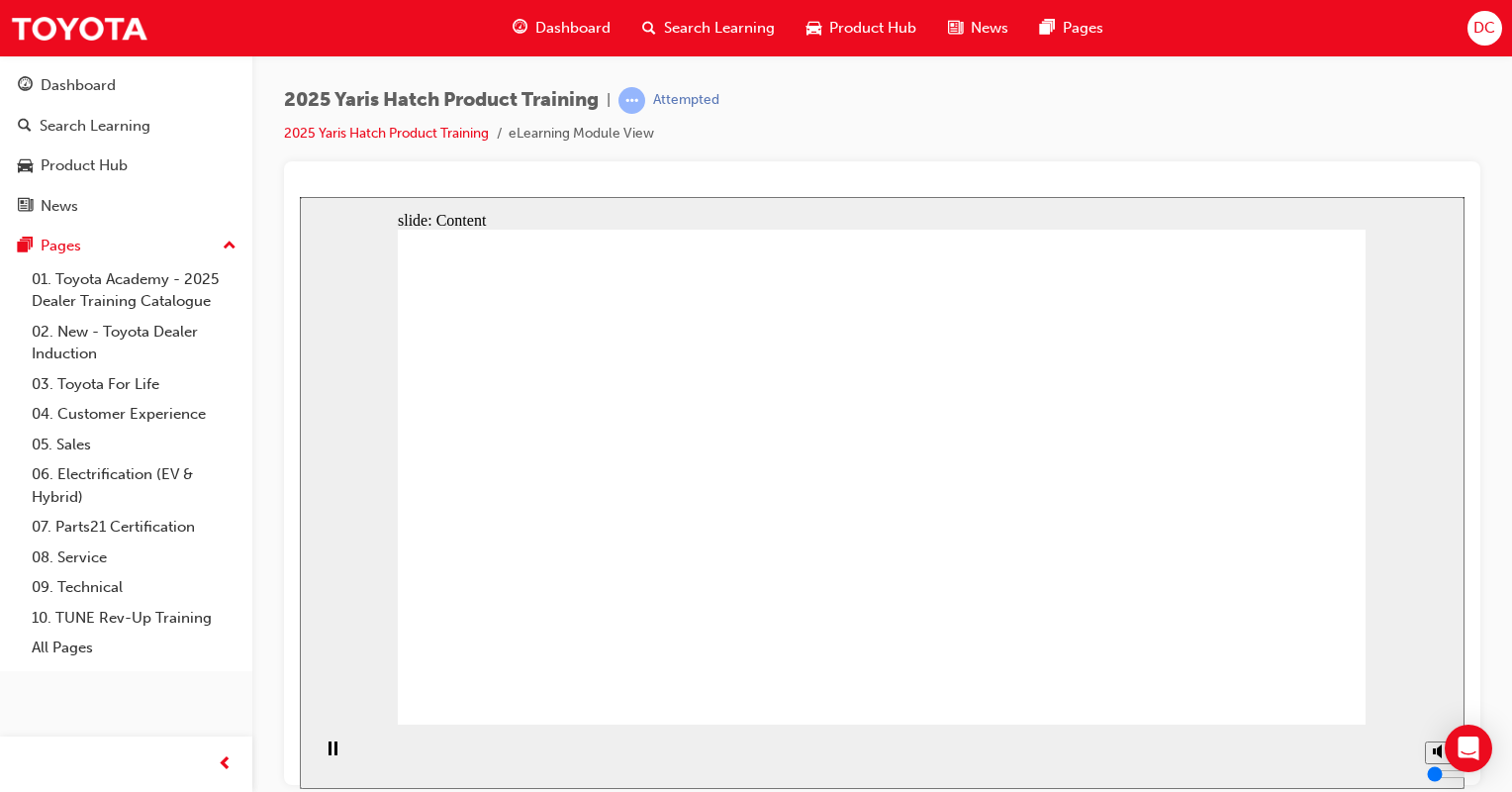click 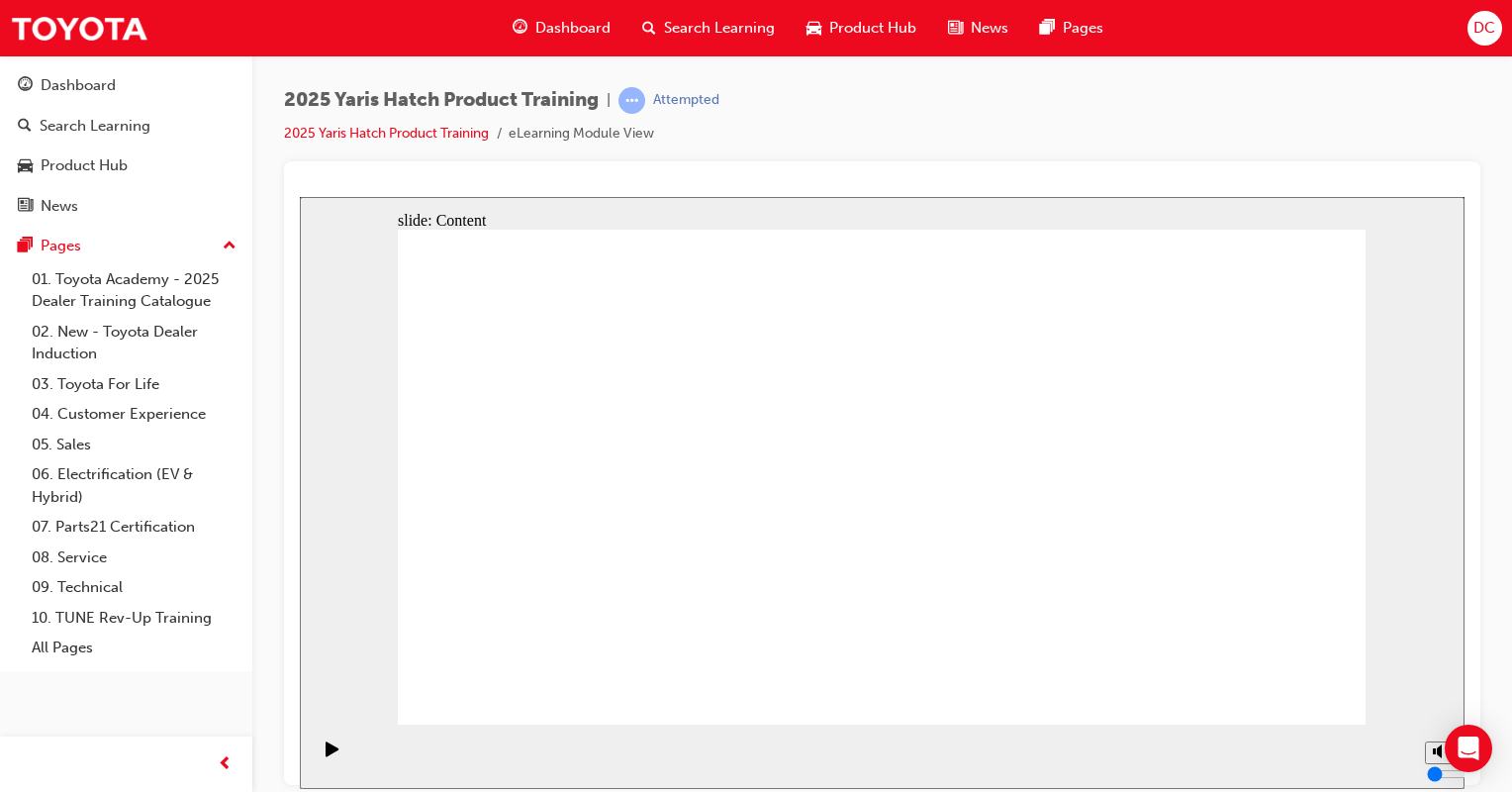 click 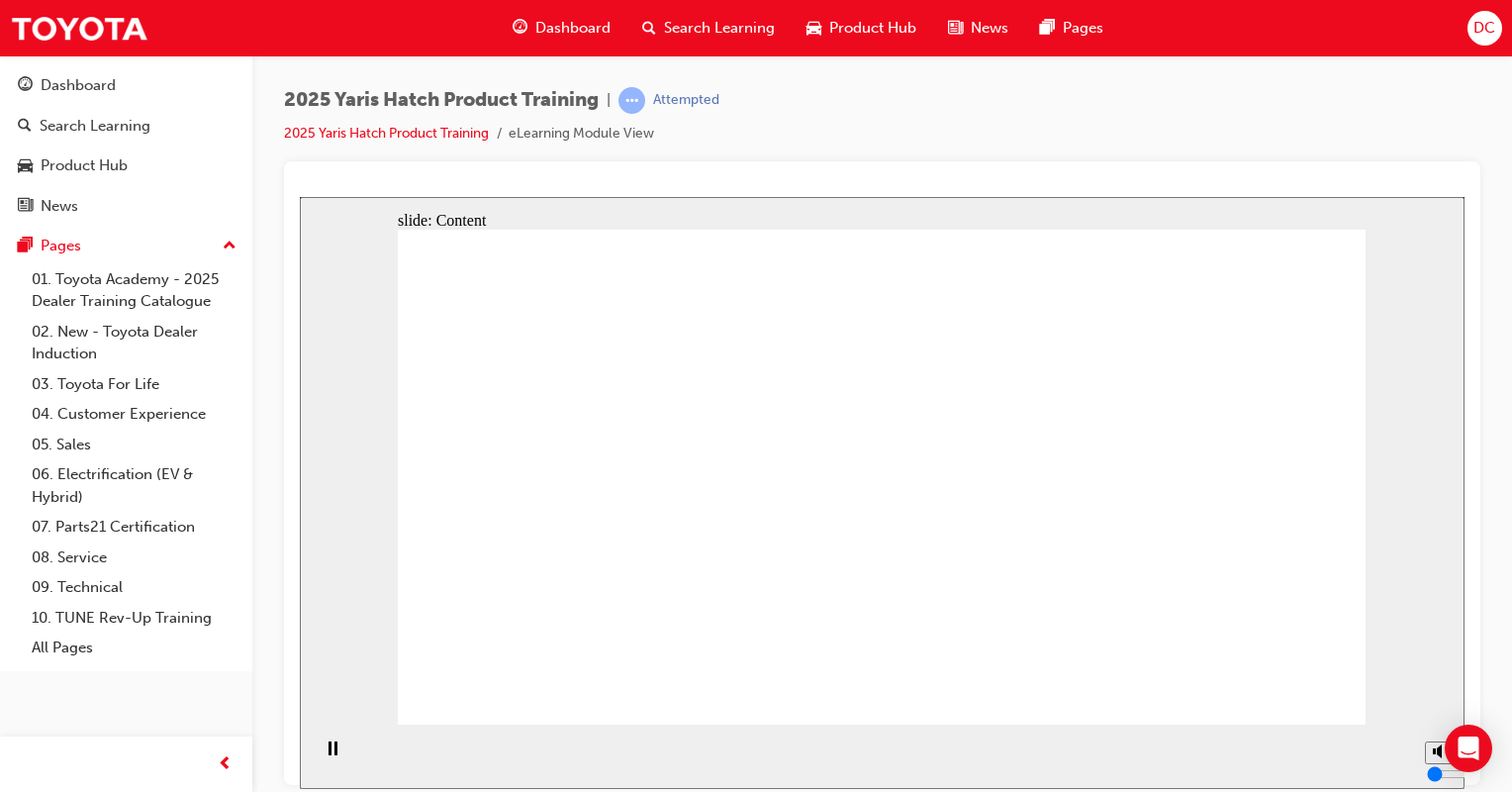 click on "BACK NEXT 1.5-Litre 3-Cylinder in-line VVT-iE Toyota Hybrid Electric System  (click or more ino) Eciency  Yaris Hybrid excels in uel economy,   particularly in city driving, where stop-start   driving maximises electric motor usage.   Perectly suited or urban environments or  those who seek uel cost reductions with   lower emissions. Power The hybrid system is engineered to maximise   energy use, capturing kinetic energy during   braking and converting it to electricity to  utilise and recharge the hybrid battery. Suitability Toyota’s hybrid technology is known or its   reliability and low maintenance. An advanced  battery management system optimises   power output, ensuring   long-term durability. Conguration Petrol Hybrid Fuel economy - 3.3L/100km (combined) Power Output 85 kW (Combined) Torque 120 Nm @ 3600 RPM (ICE engine only) (Click or more ino)" at bounding box center [882, 1715] 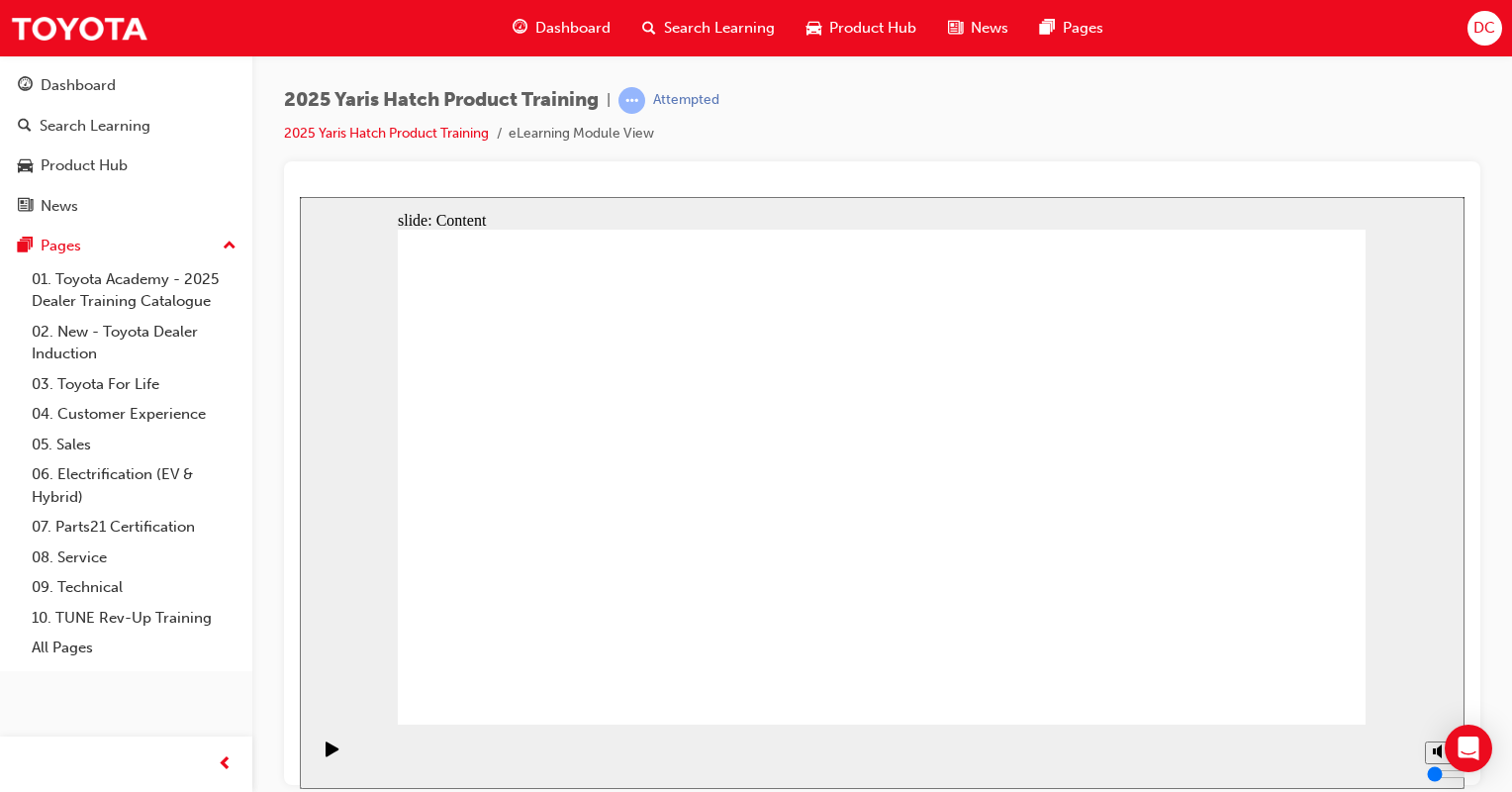 click 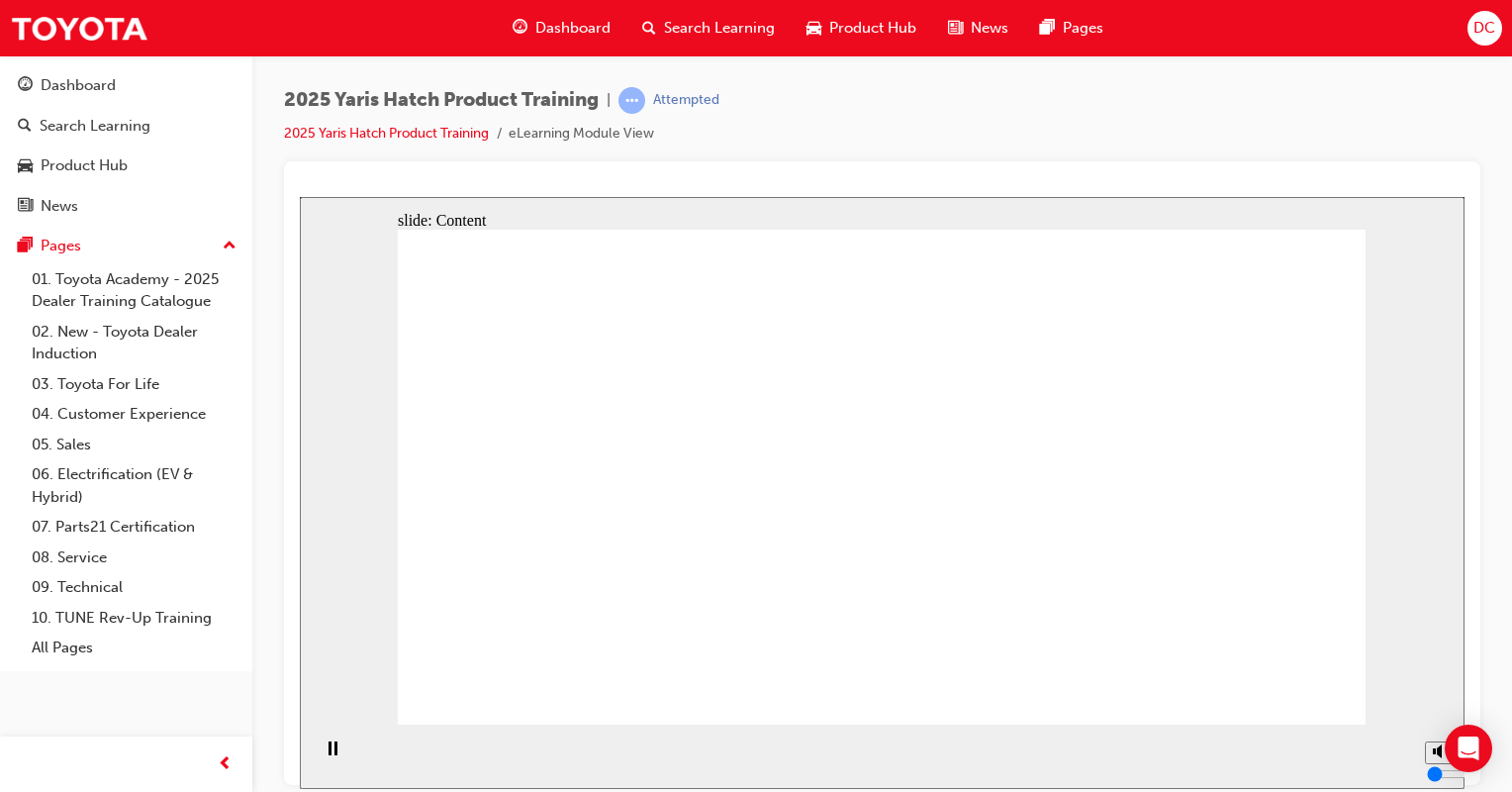 click 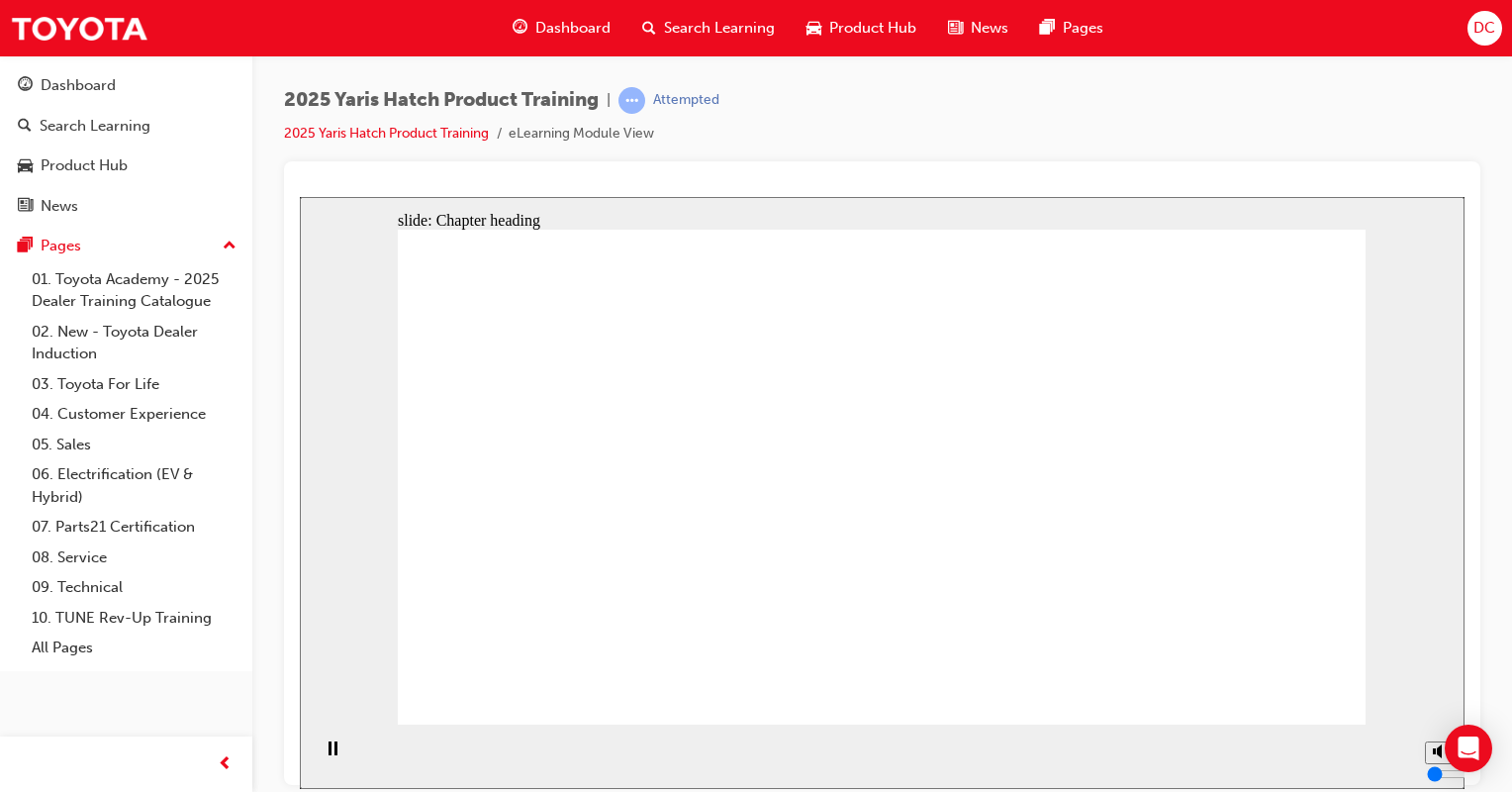 click 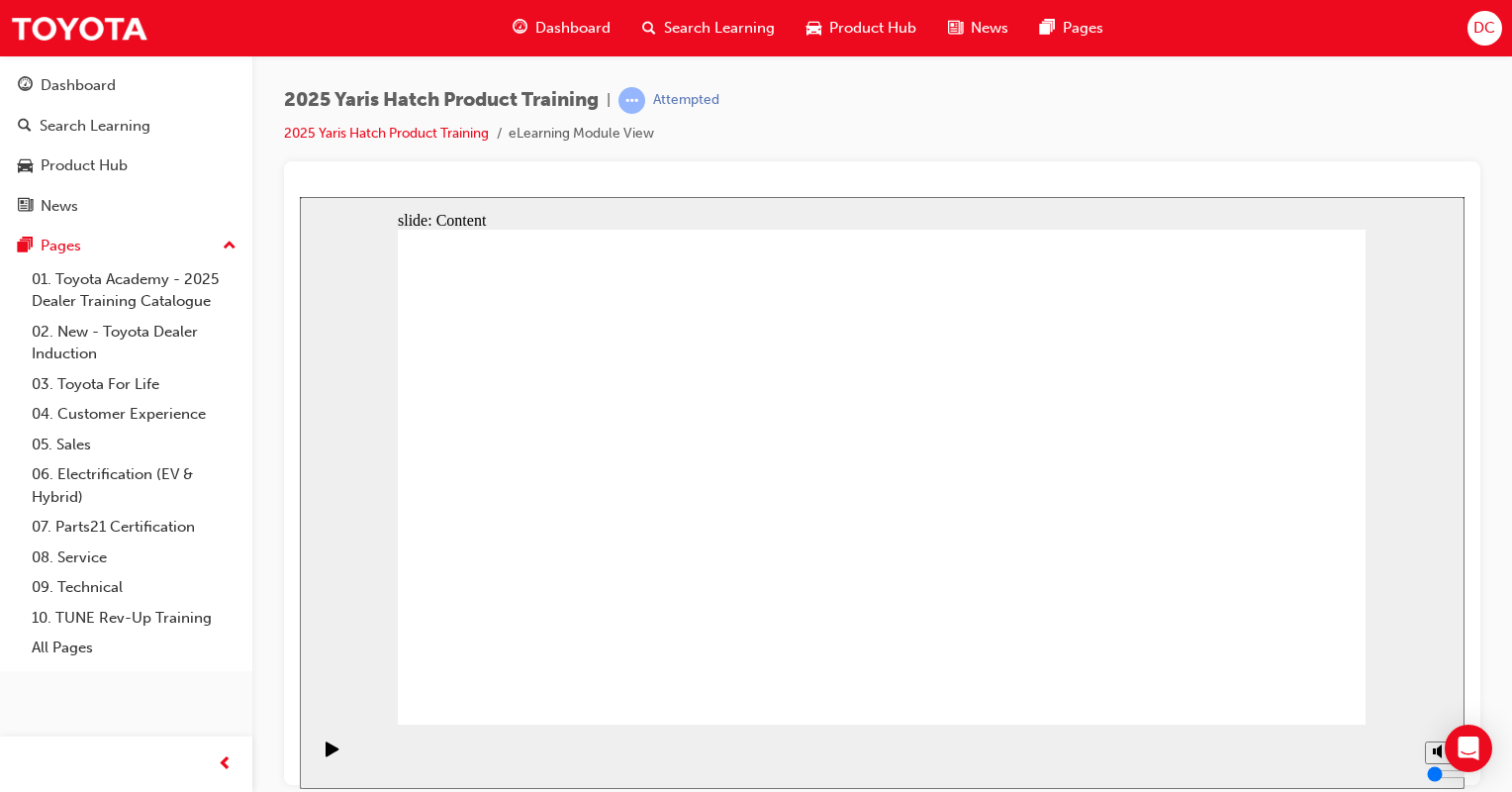 click at bounding box center (718, 2045) 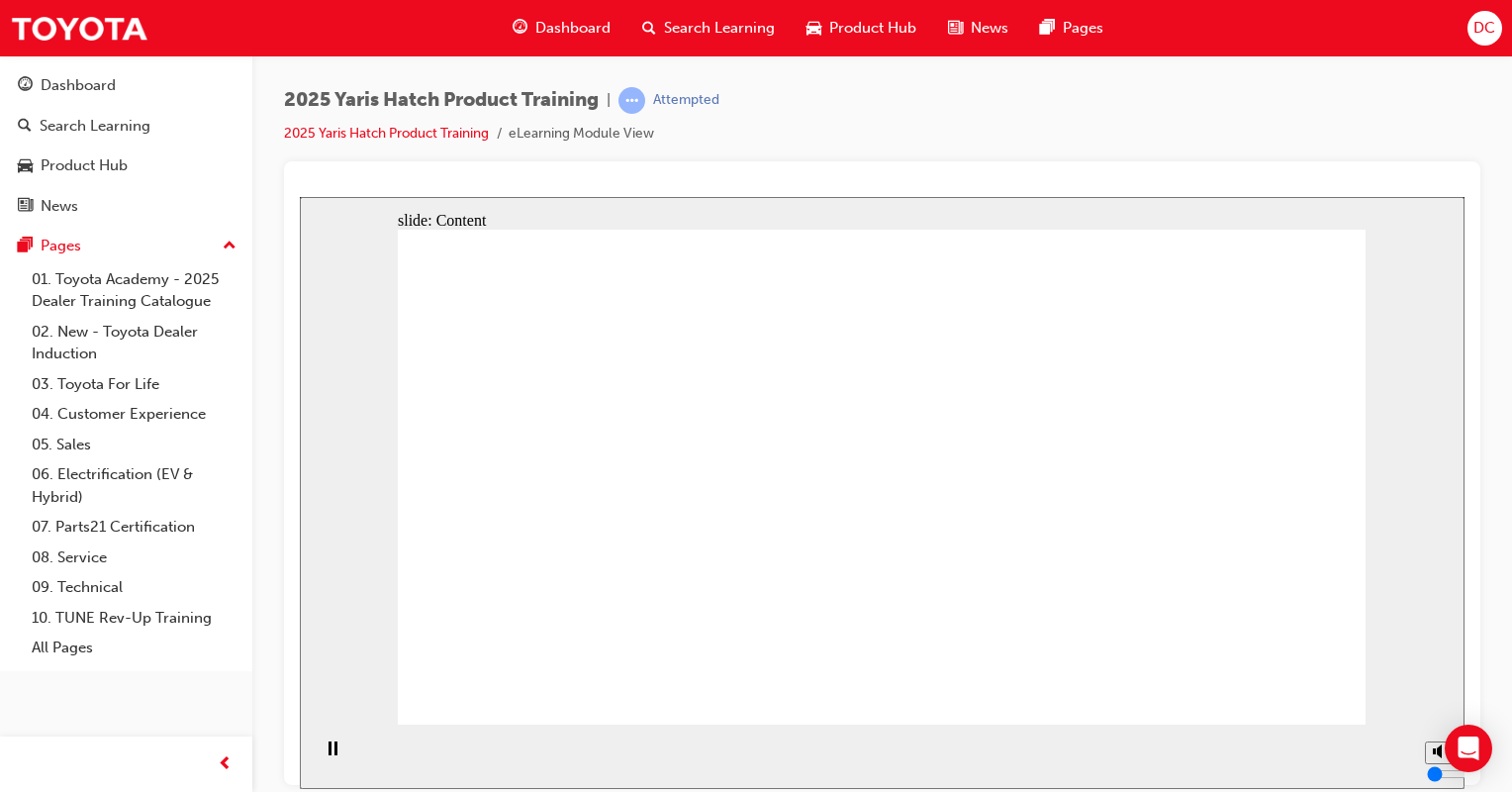 click 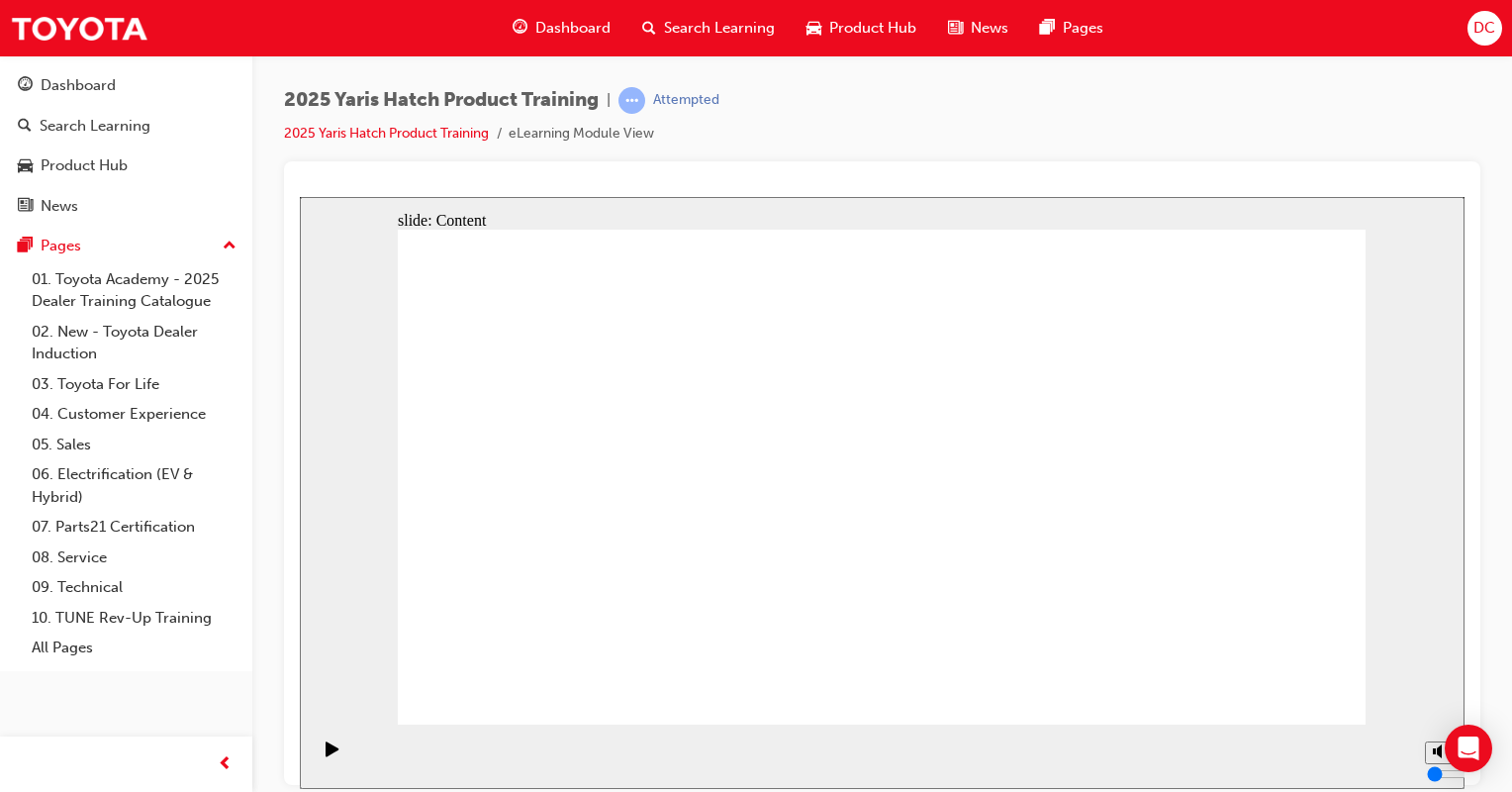 click at bounding box center (882, 7628) 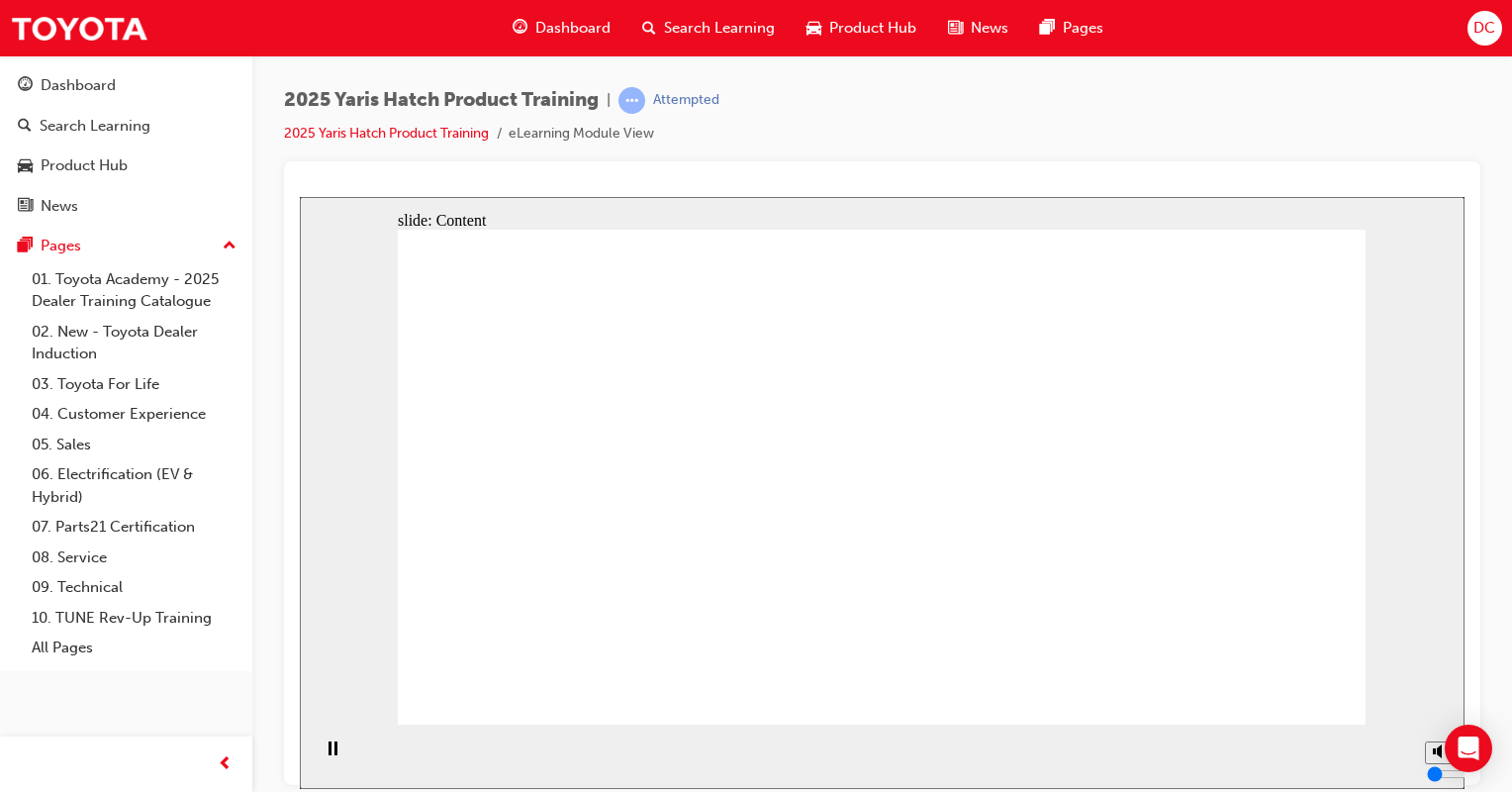 click 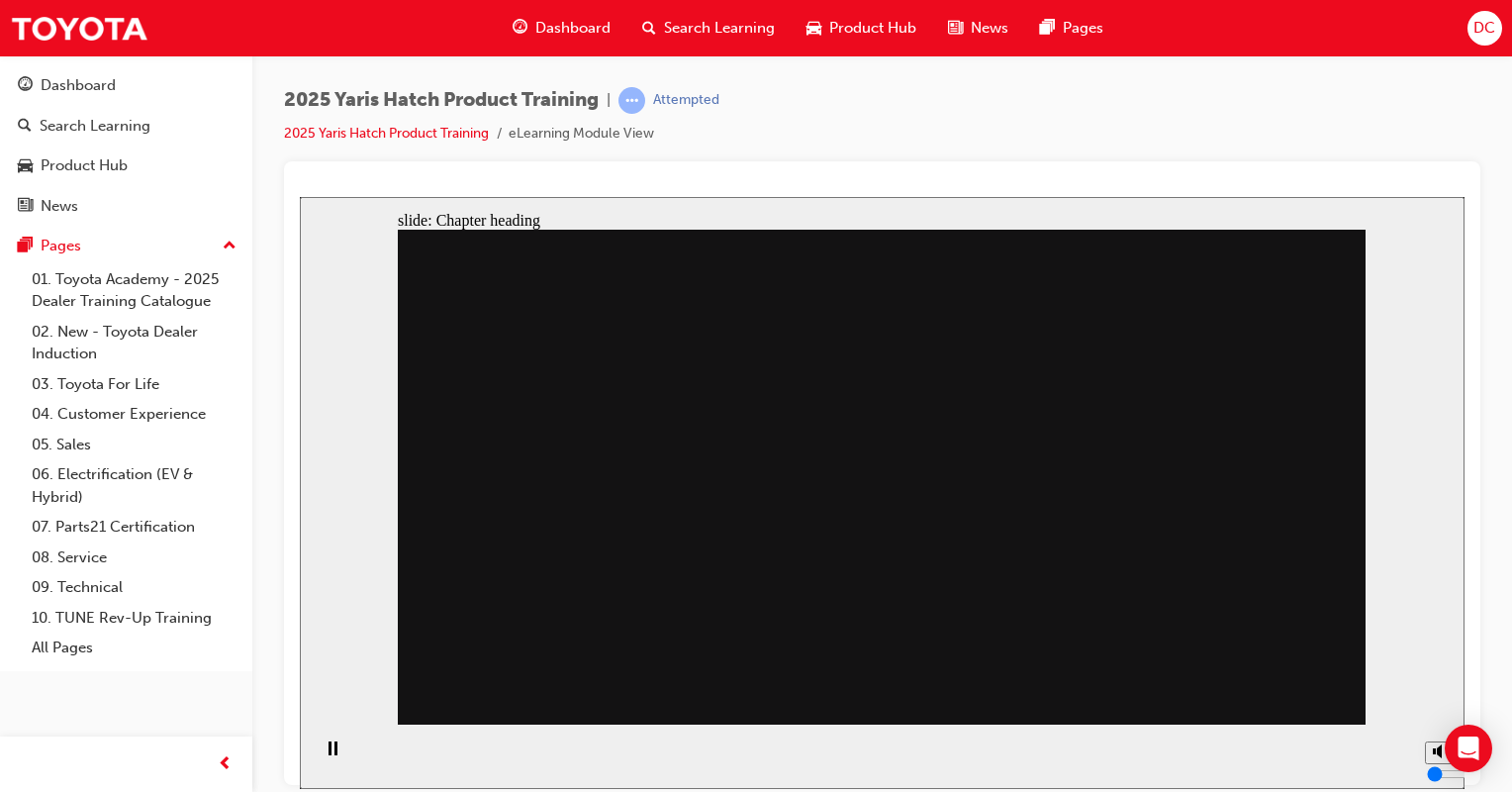 click 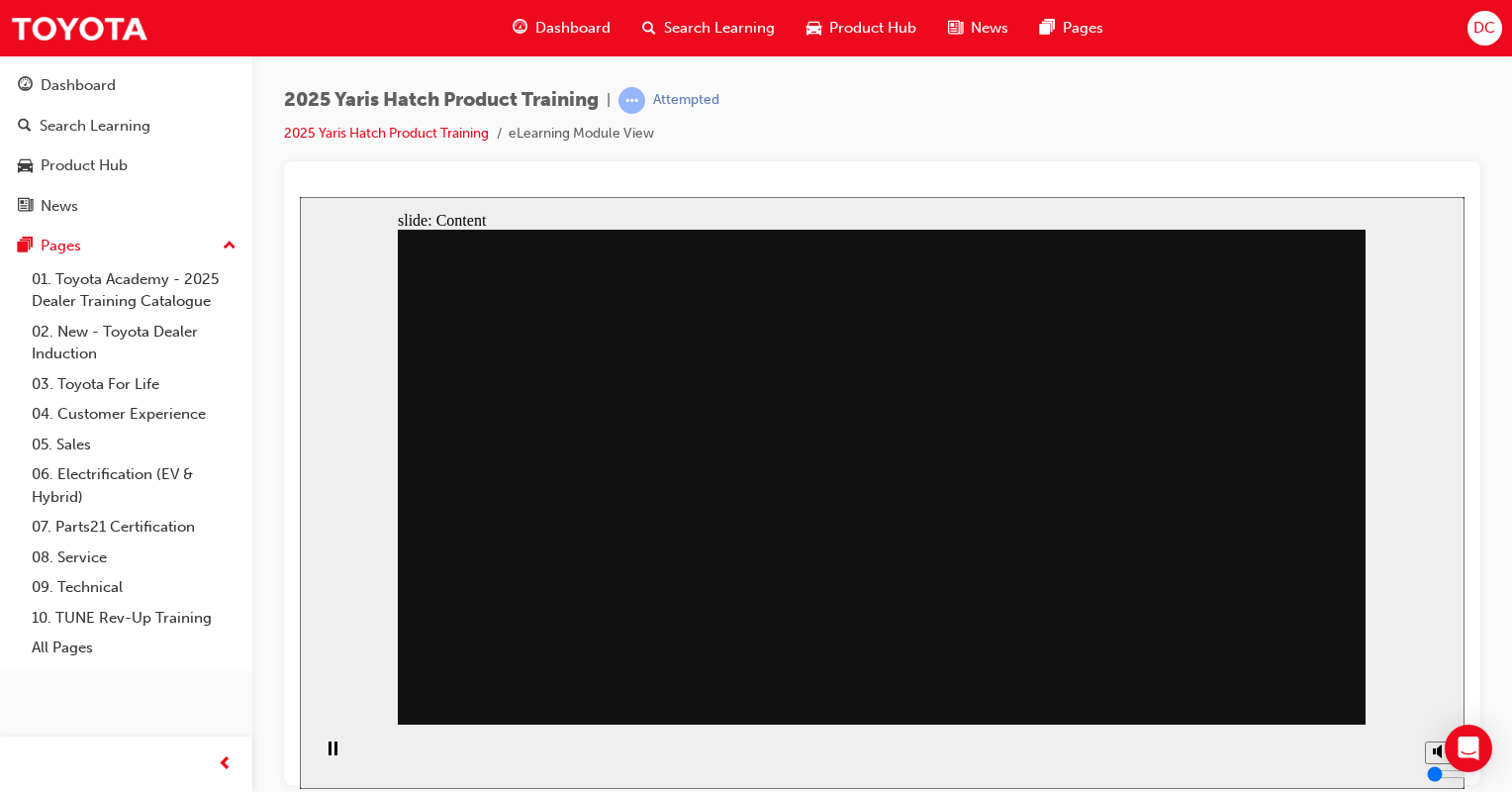click 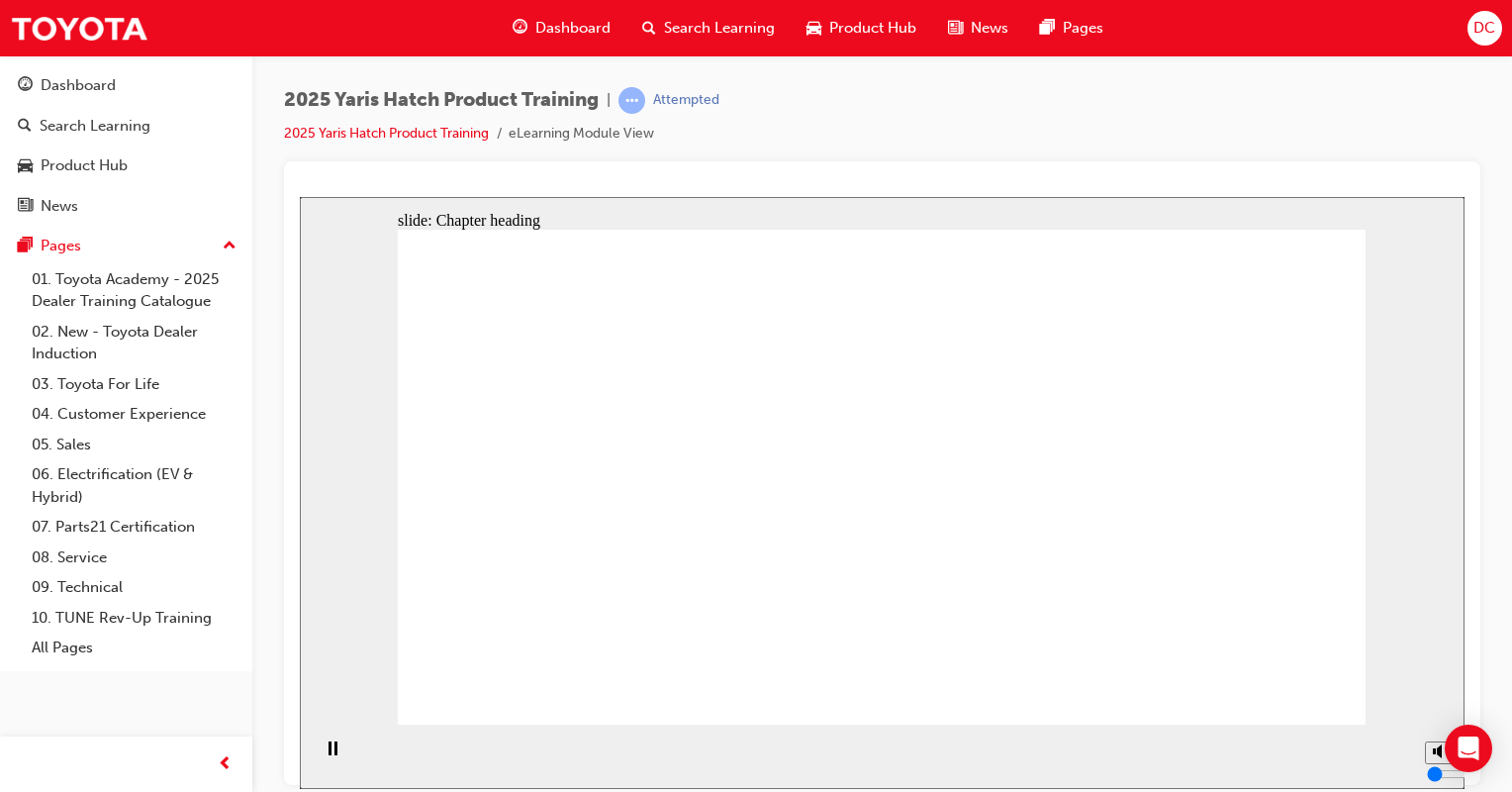 click 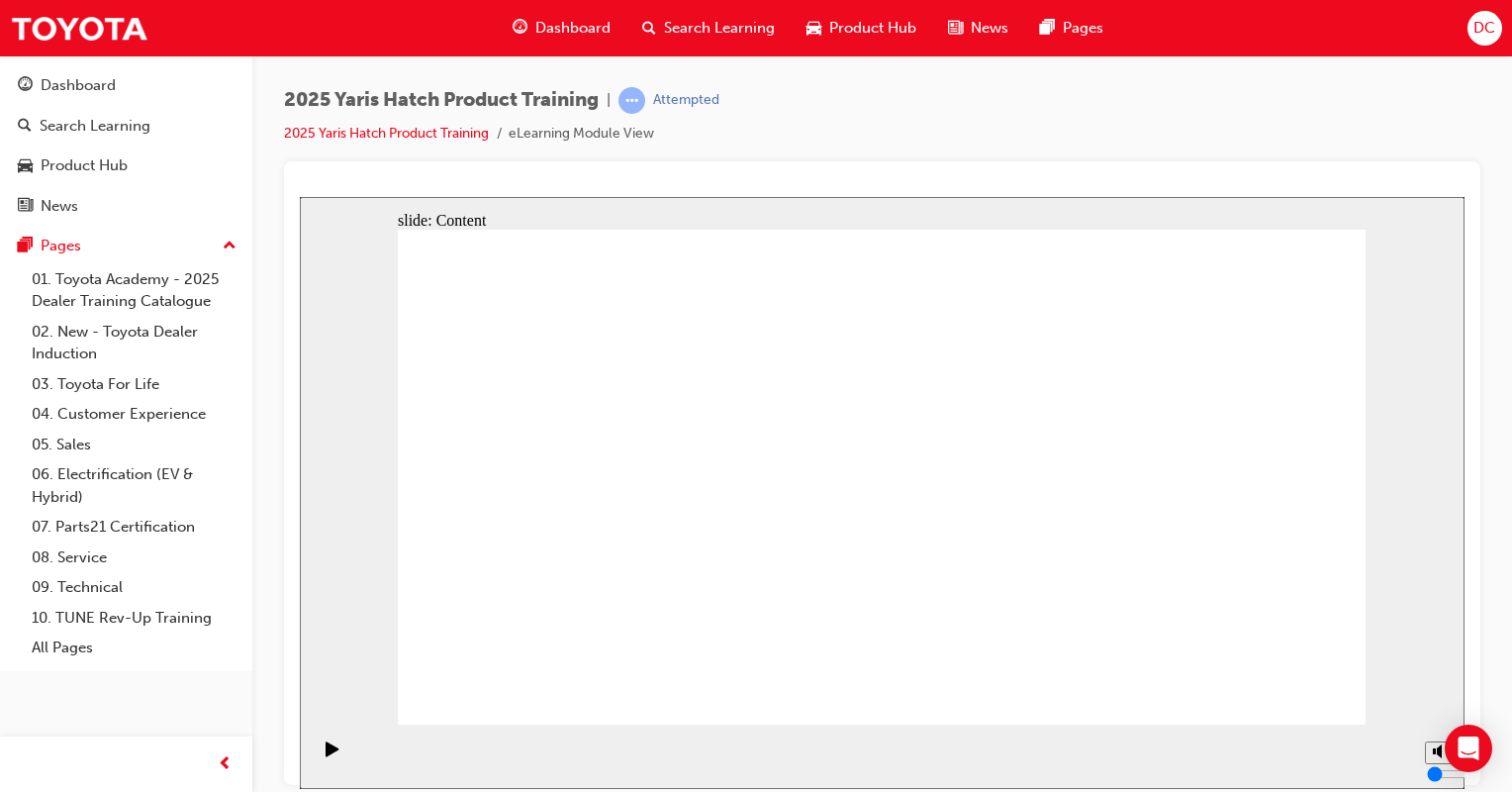 click on "Rectangle 1 S P A C E D SPACED features Rectangle What does it stand for? S tructure the conversation P resent relevant features A ssess customer preferences C onnect product benefits E xplore variations D rive the conversation arrow_red.png BACK NEXT BACK NEXT What does it stand or? S tructure the conversation P resent relevant eatures A ssess customer preerences C onnect product benets E xplore variations D rive the conversation SPACED eatures S P A C E D" at bounding box center (882, 4177) 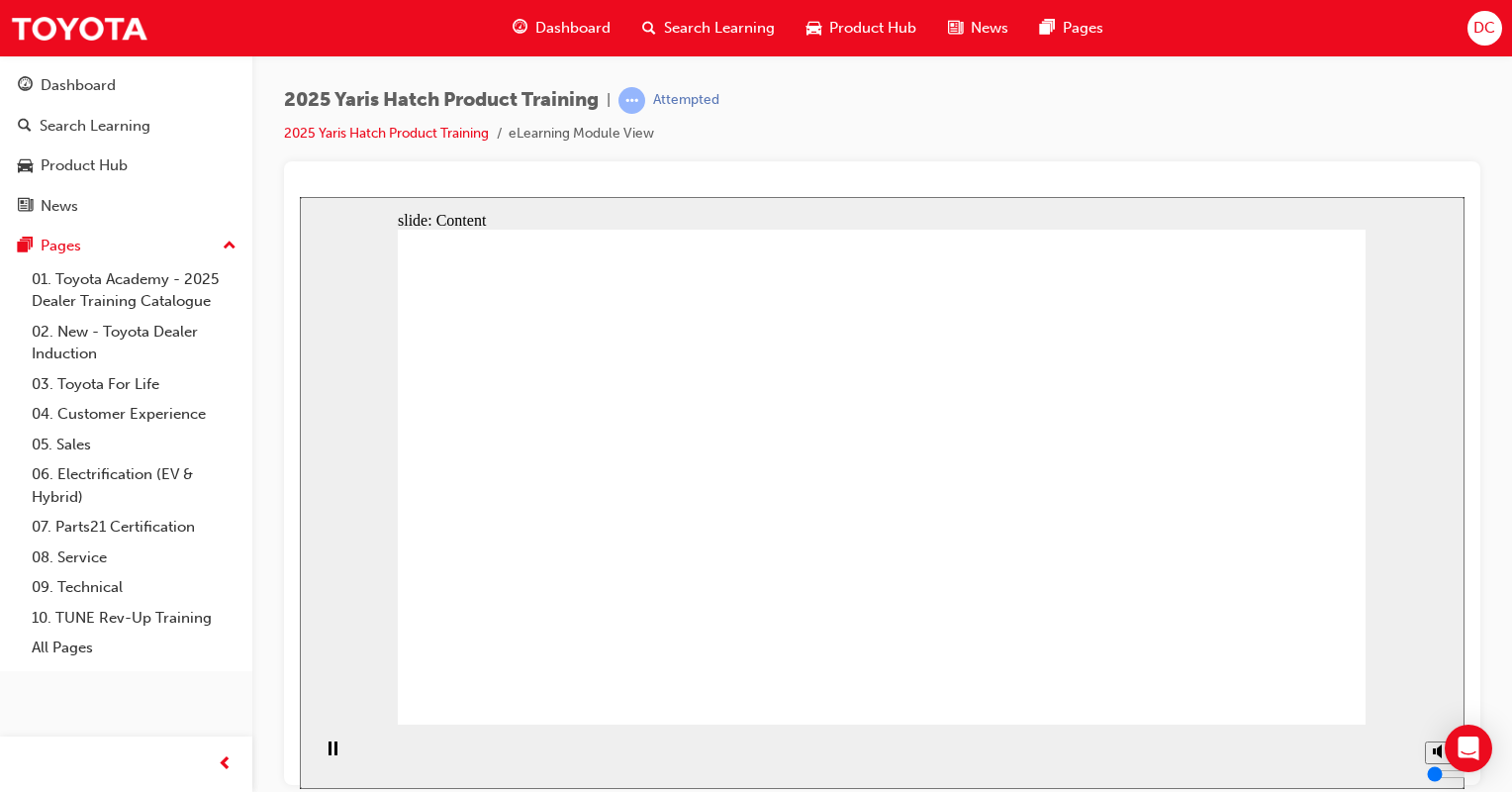 click 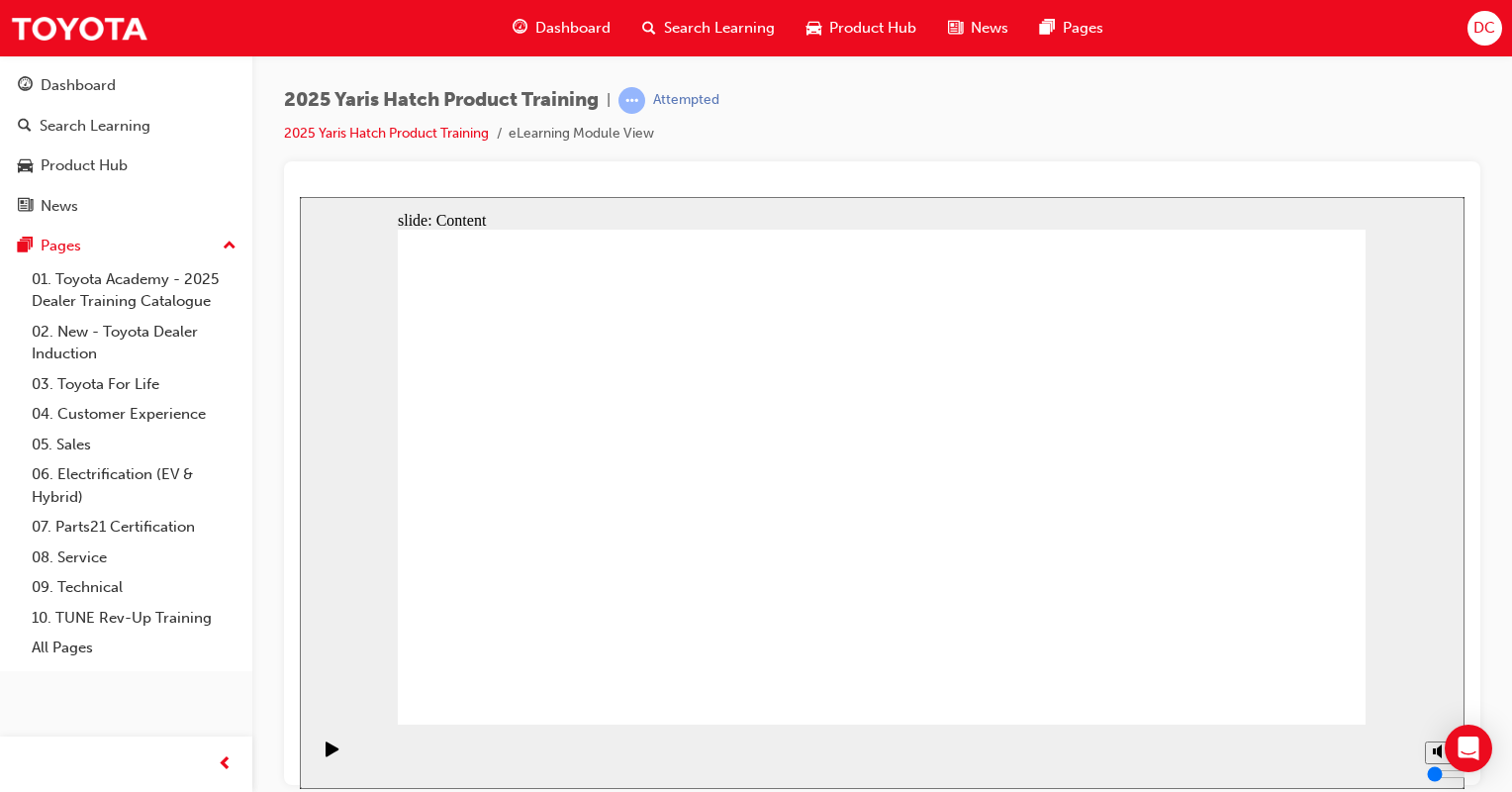 click at bounding box center (882, 6074) 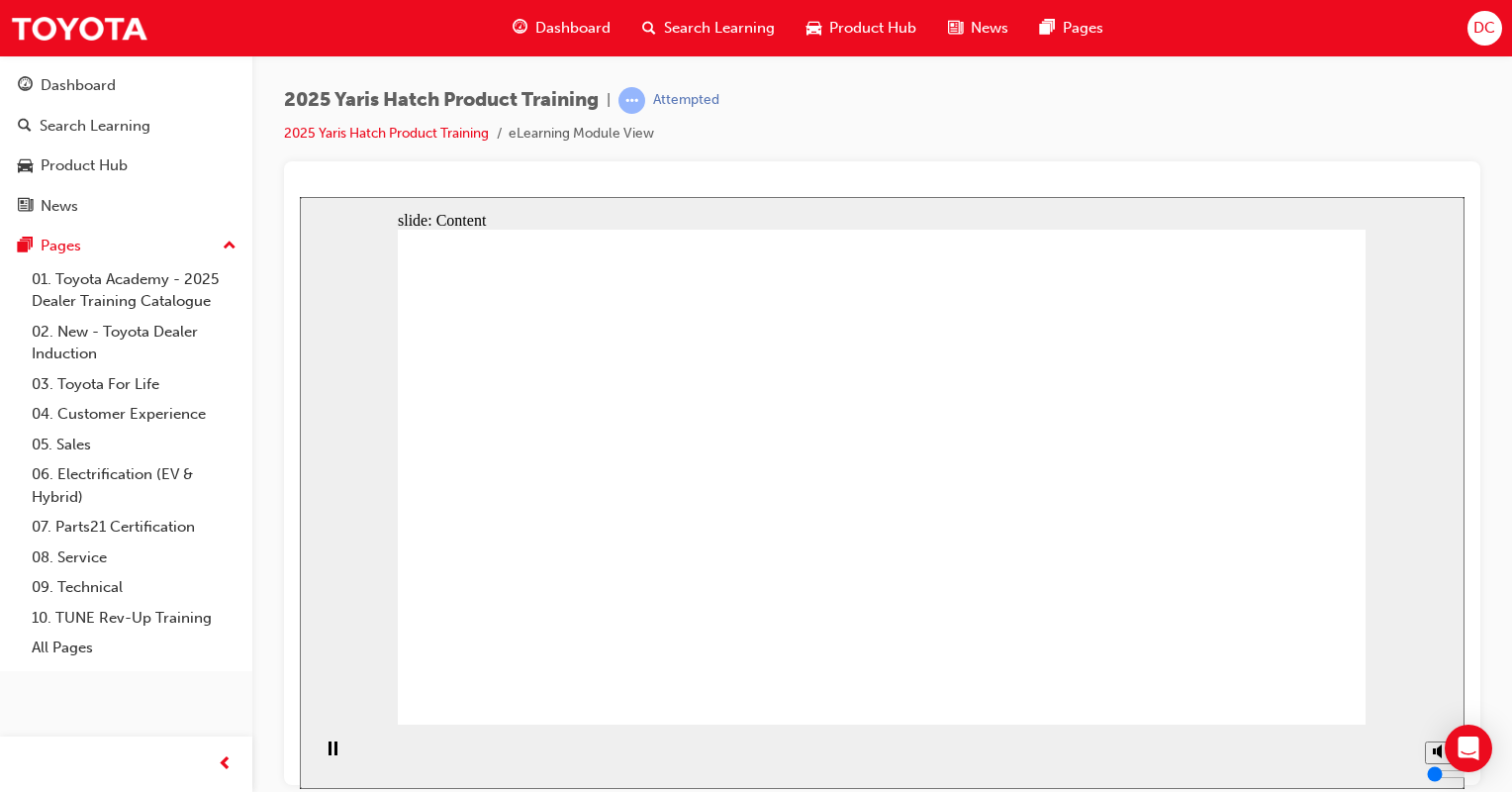 click 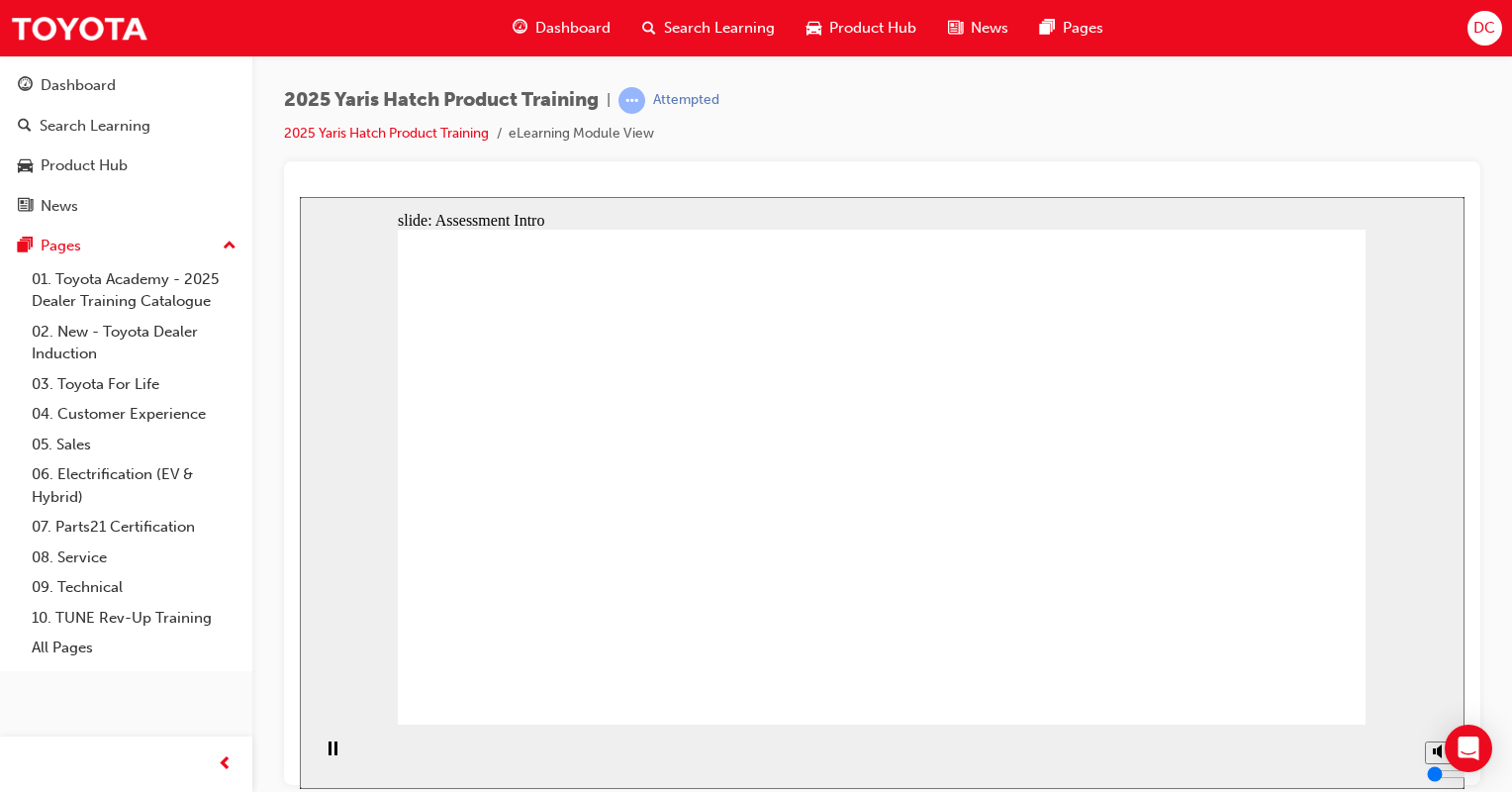 click 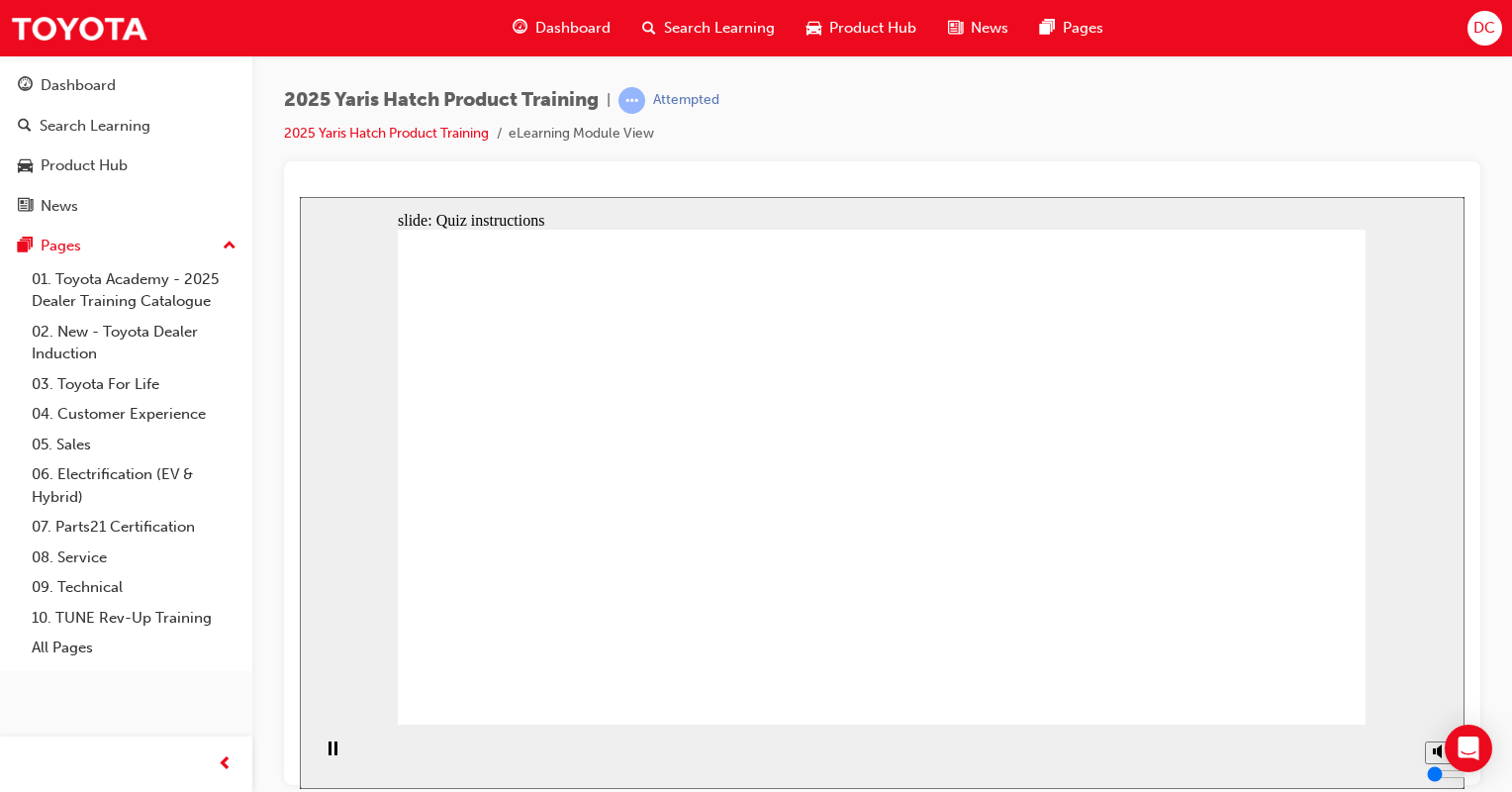 click 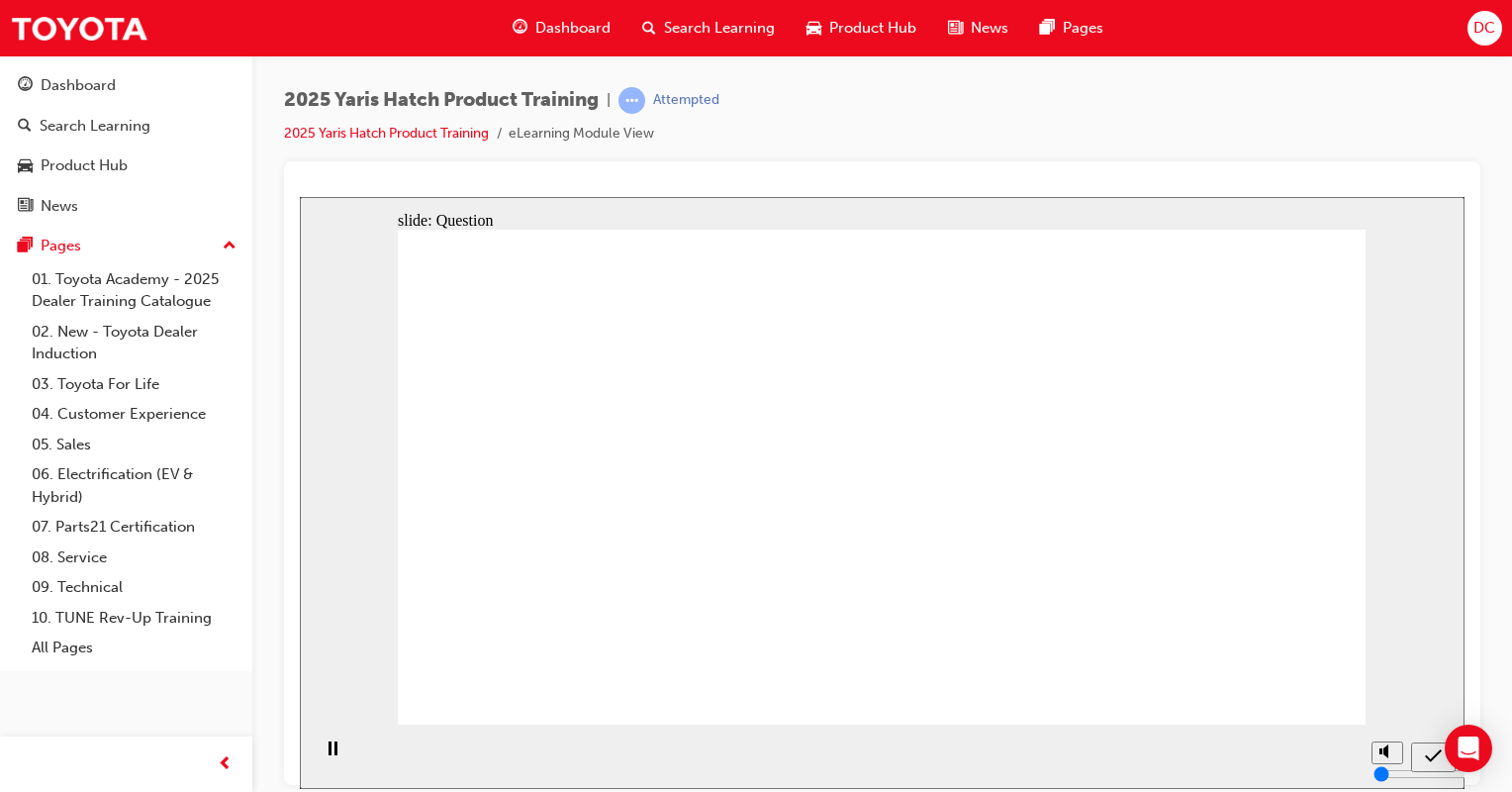click 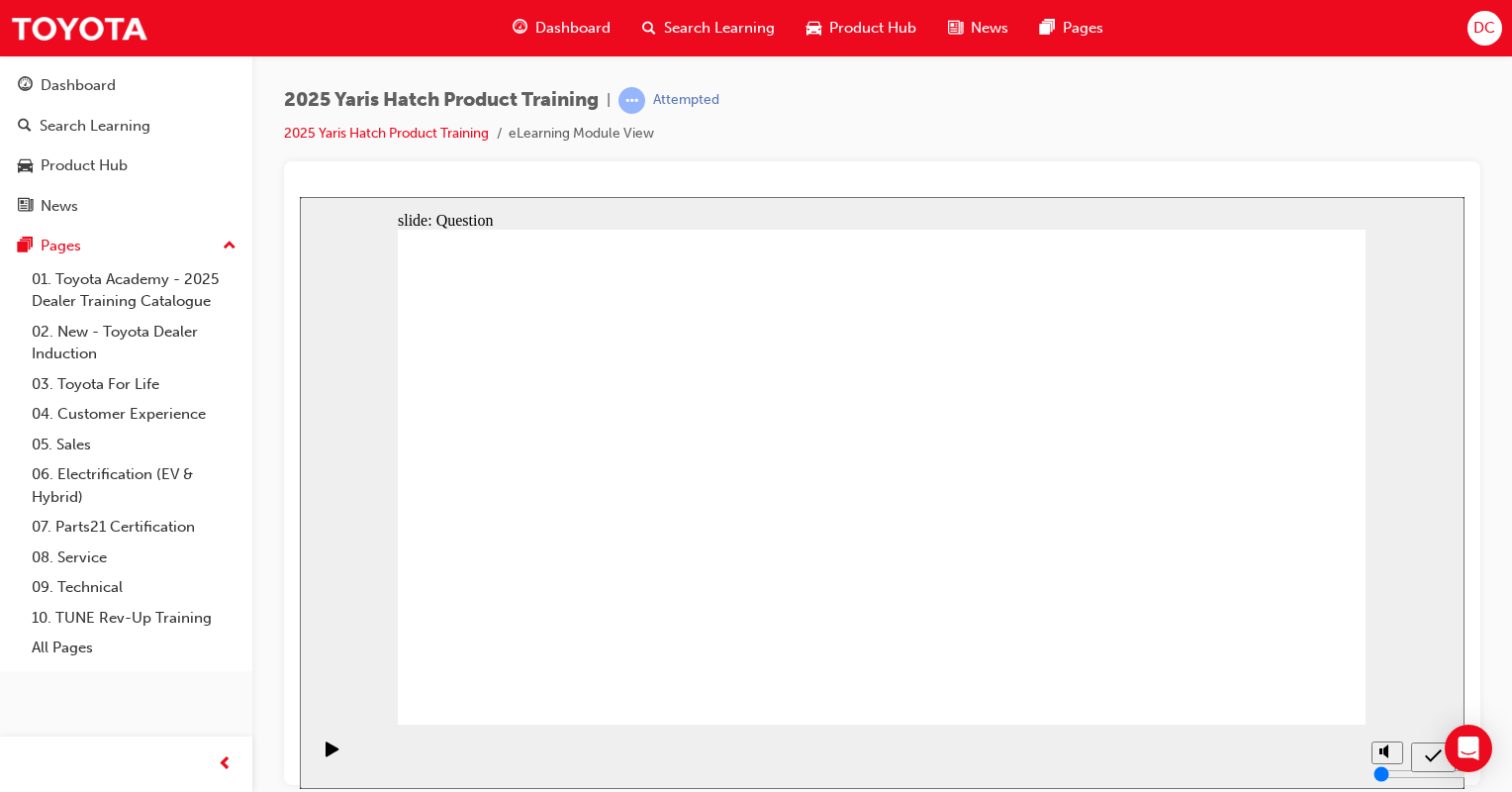 click 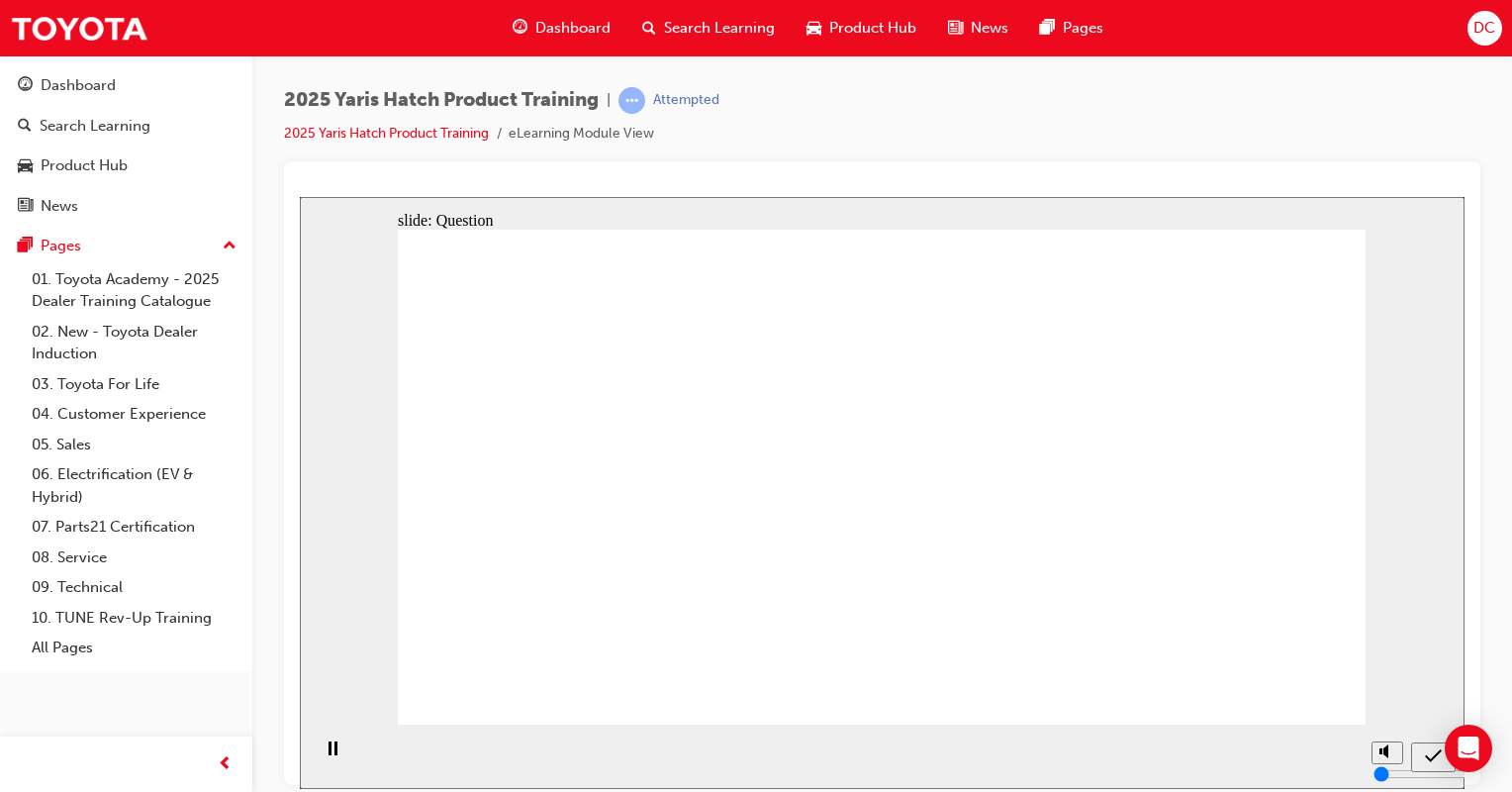 click 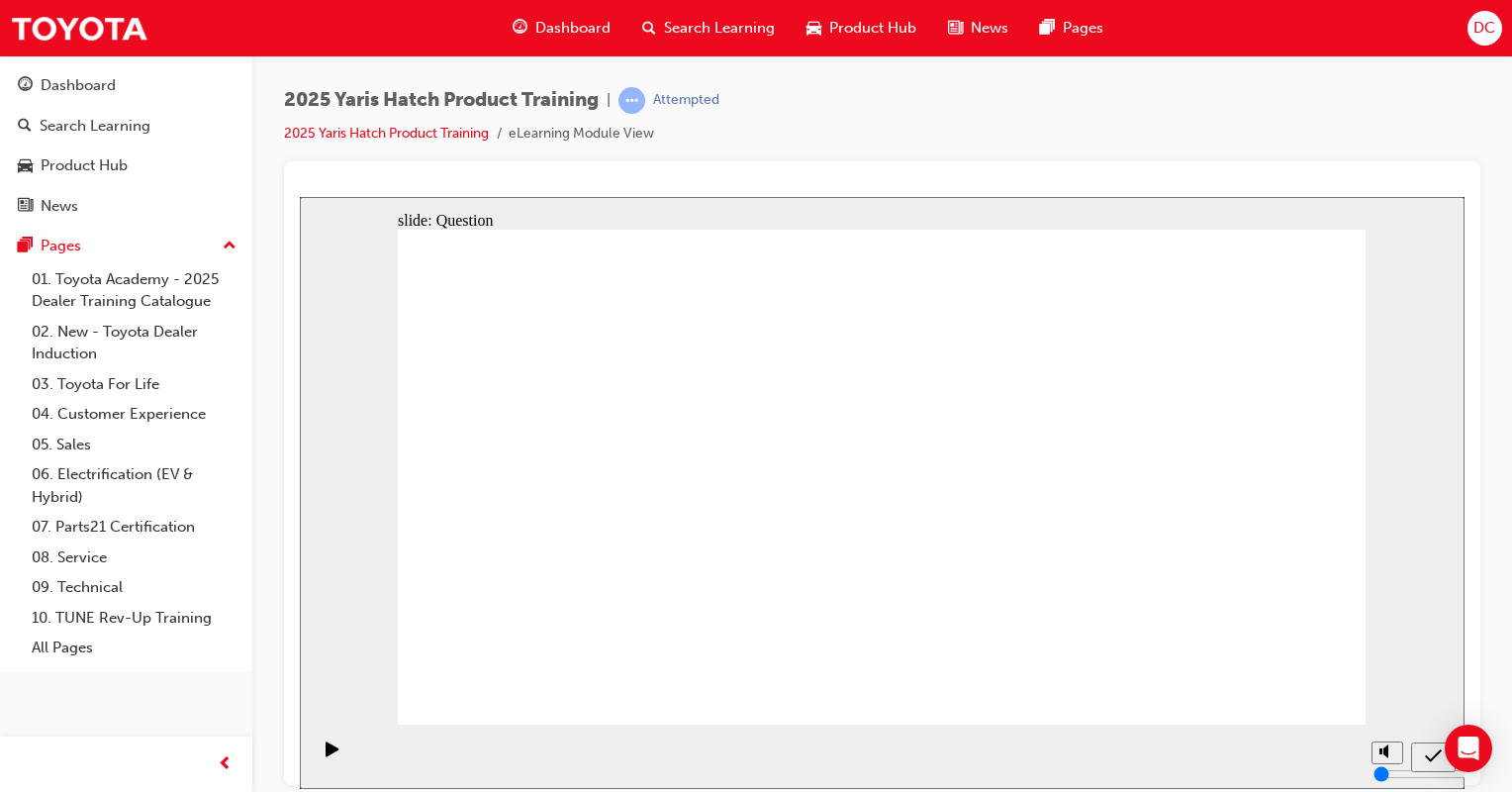 click 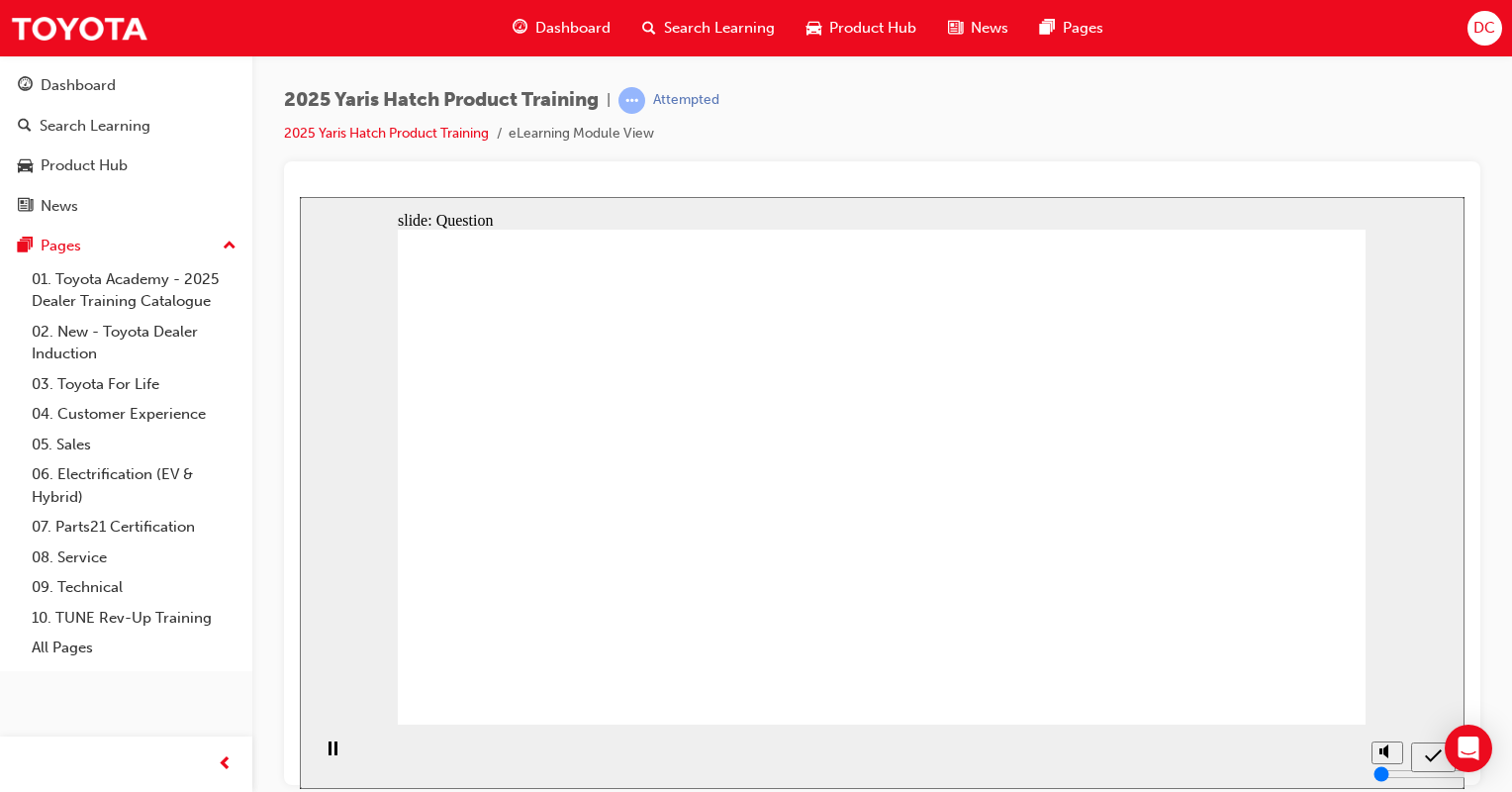 click on "SUBMIT Match the Yaris saety eature to its description by dragging and   dropping the eature to the correct position. Question 5 Pre-Collision  Saety System   (PCS) Front and Rear   Parking Sensors Adaptive Cruise  Control (ACC) Lane Trace  Assist (LTA) Rear Cross   Trac Alert  (RCTA) Automatically adjusts  vehicle speed to   maintain a sae   distance rom the   vehicle ahead. Technology located on  ront and rear bumpers  that emit high- requency ultrasonic   sound waves to reect  o nearby objects. Utilises a orward- acing camera and  radar to monitor the   road ahead to prevent  or reduce the severity  o rontal collisions. Prevents unintentional   lane drit and keeps  drivers sa[PERSON_NAME] within  their lane with gentle  corrective steering  inputs. Utilising  radar sensors   mounted in the rear  bumper, it detects  approaching vehicles    Correct Incorrect" at bounding box center [882, 1715] 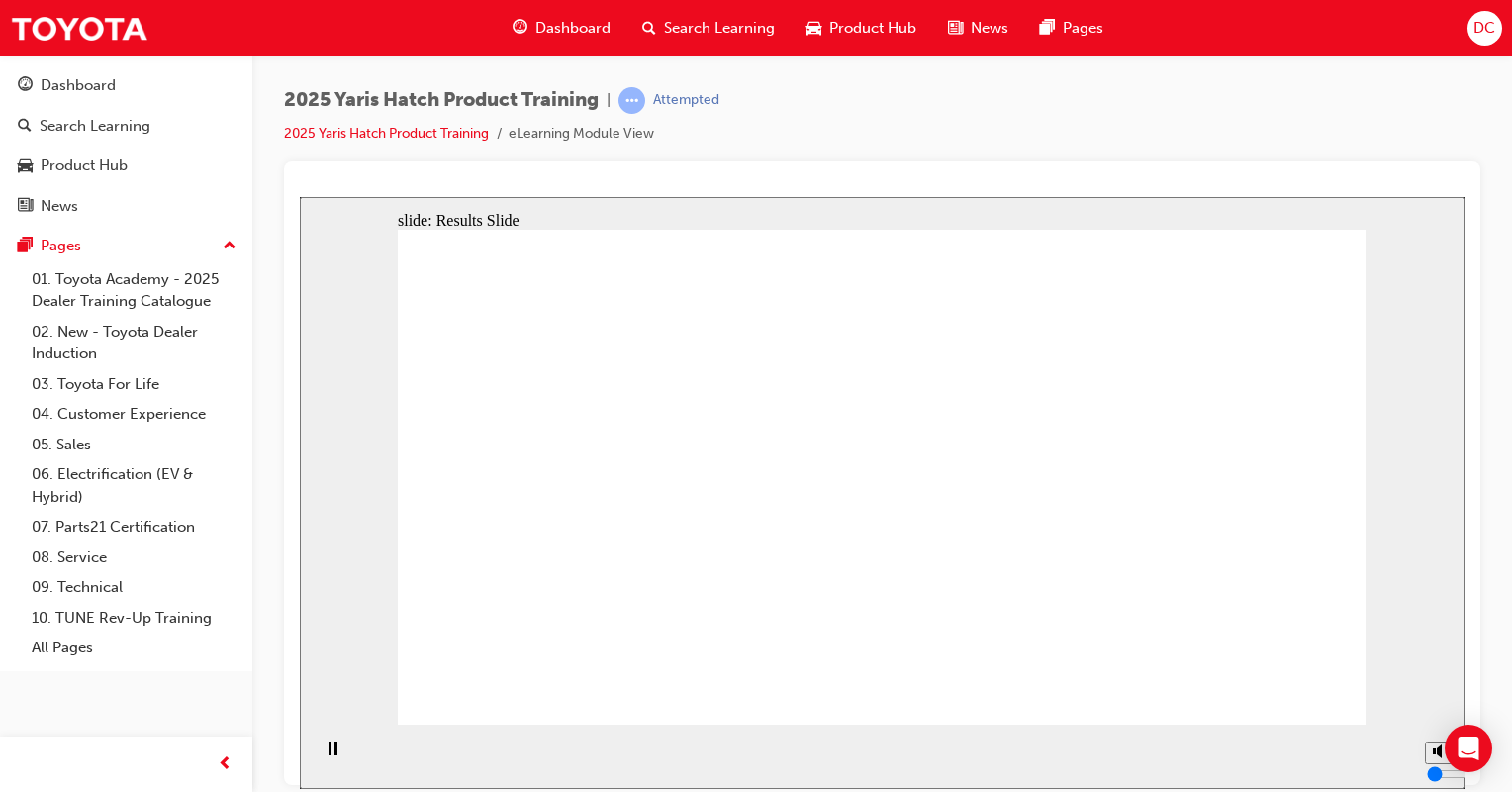 click on "YOUR SCORE PASSING SCORE: 100% YOUR POINTS PASSING SCORE: 5" at bounding box center (882, 1715) 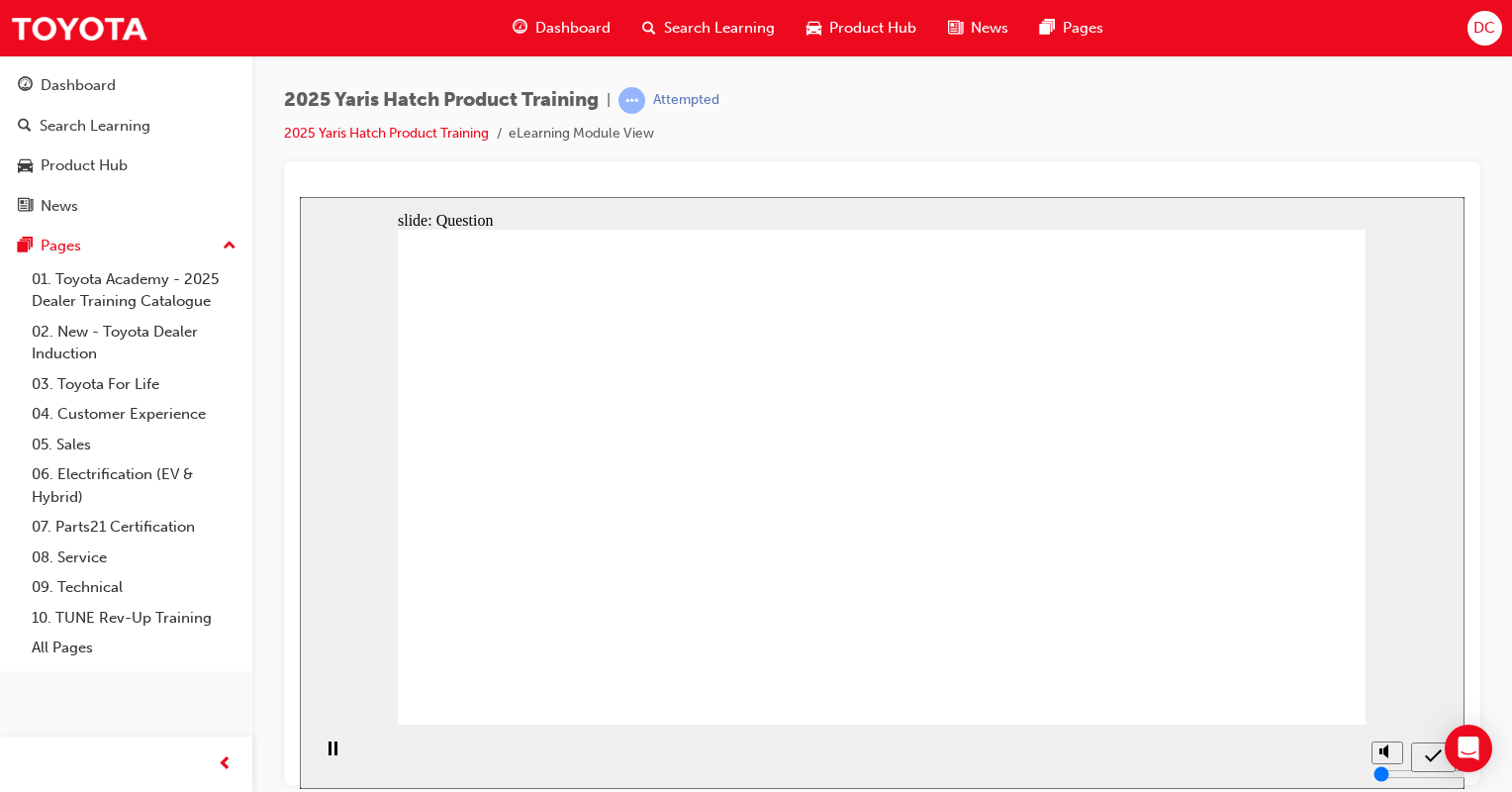 click 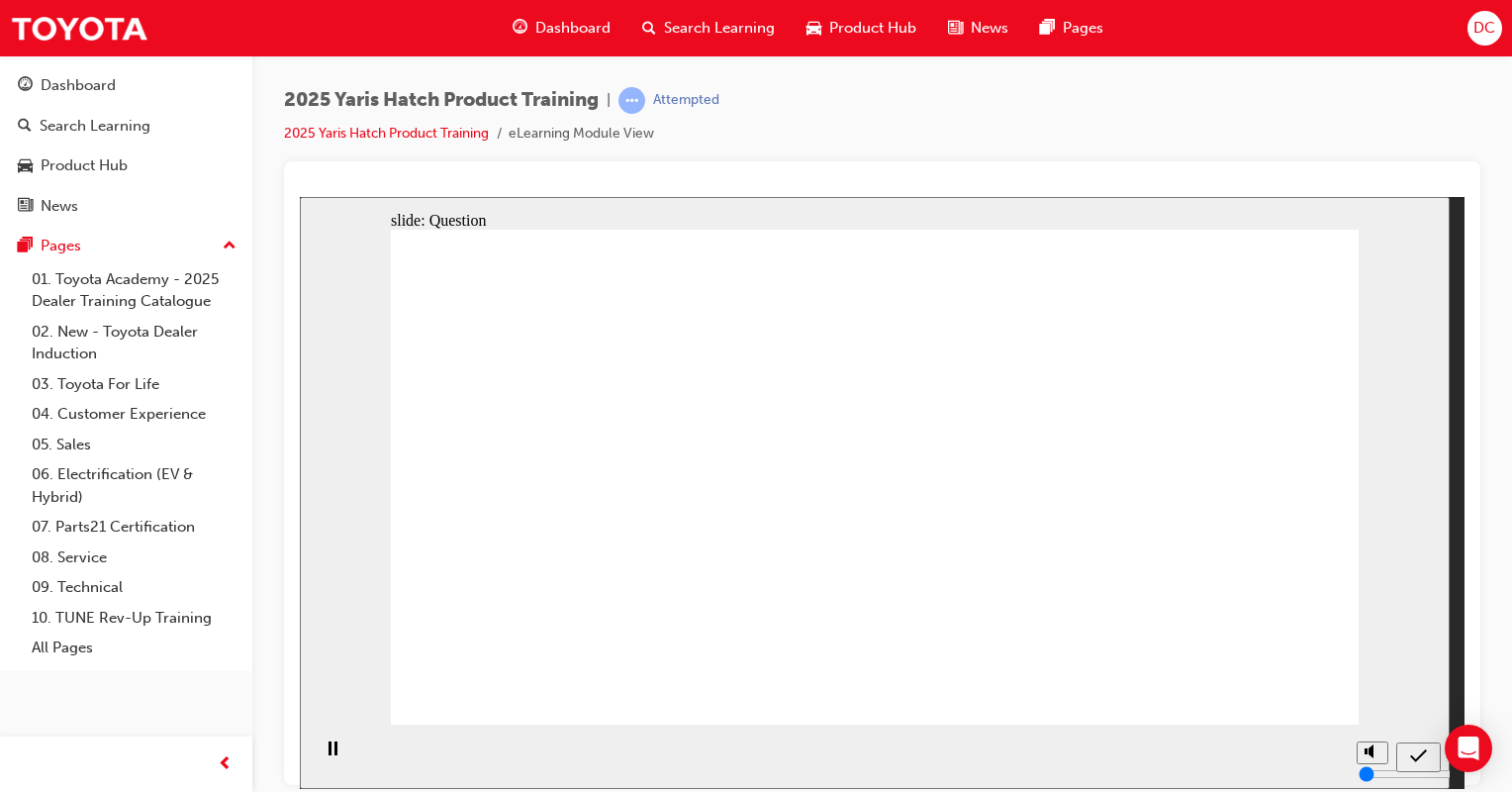 click 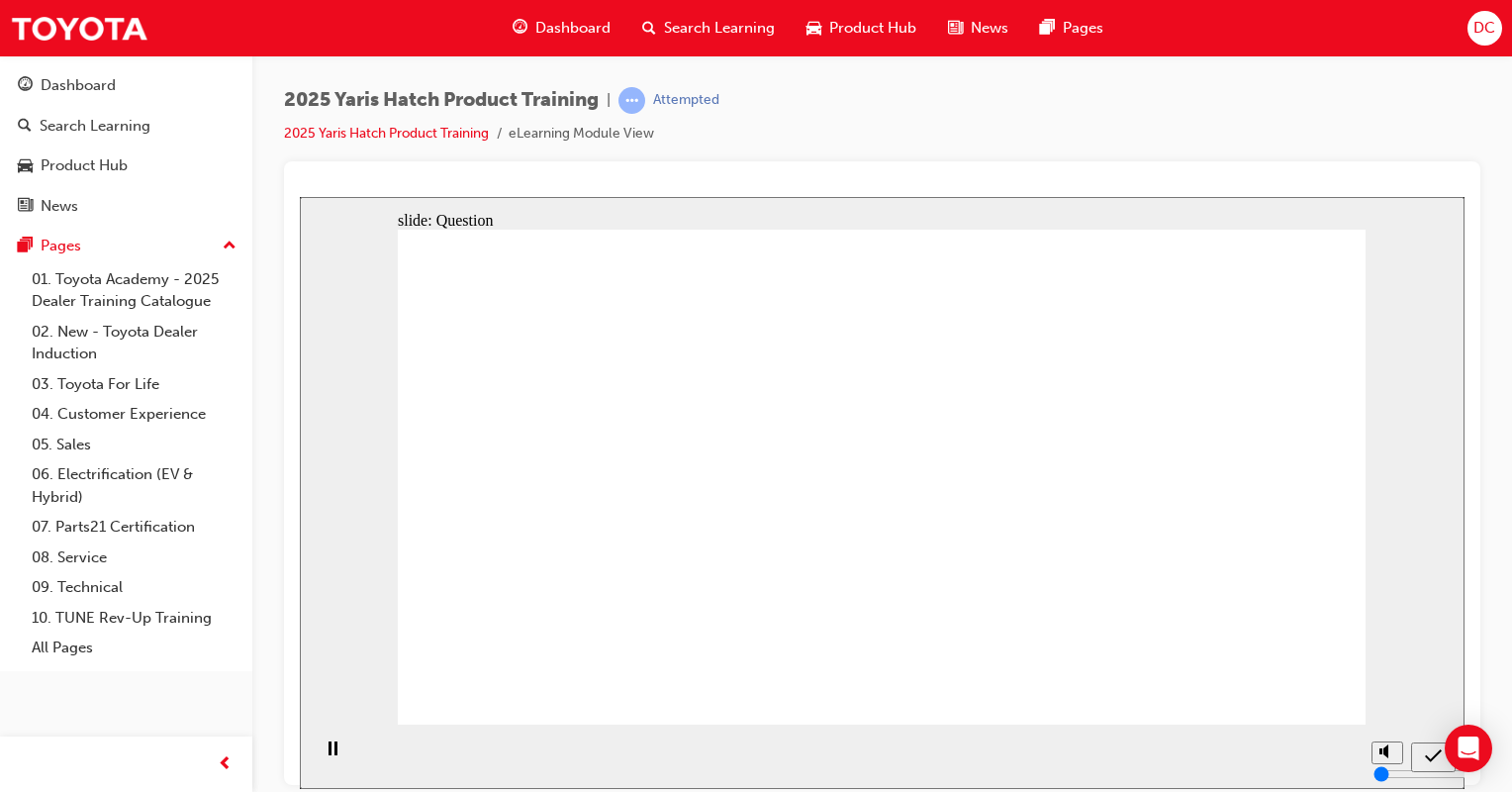 click 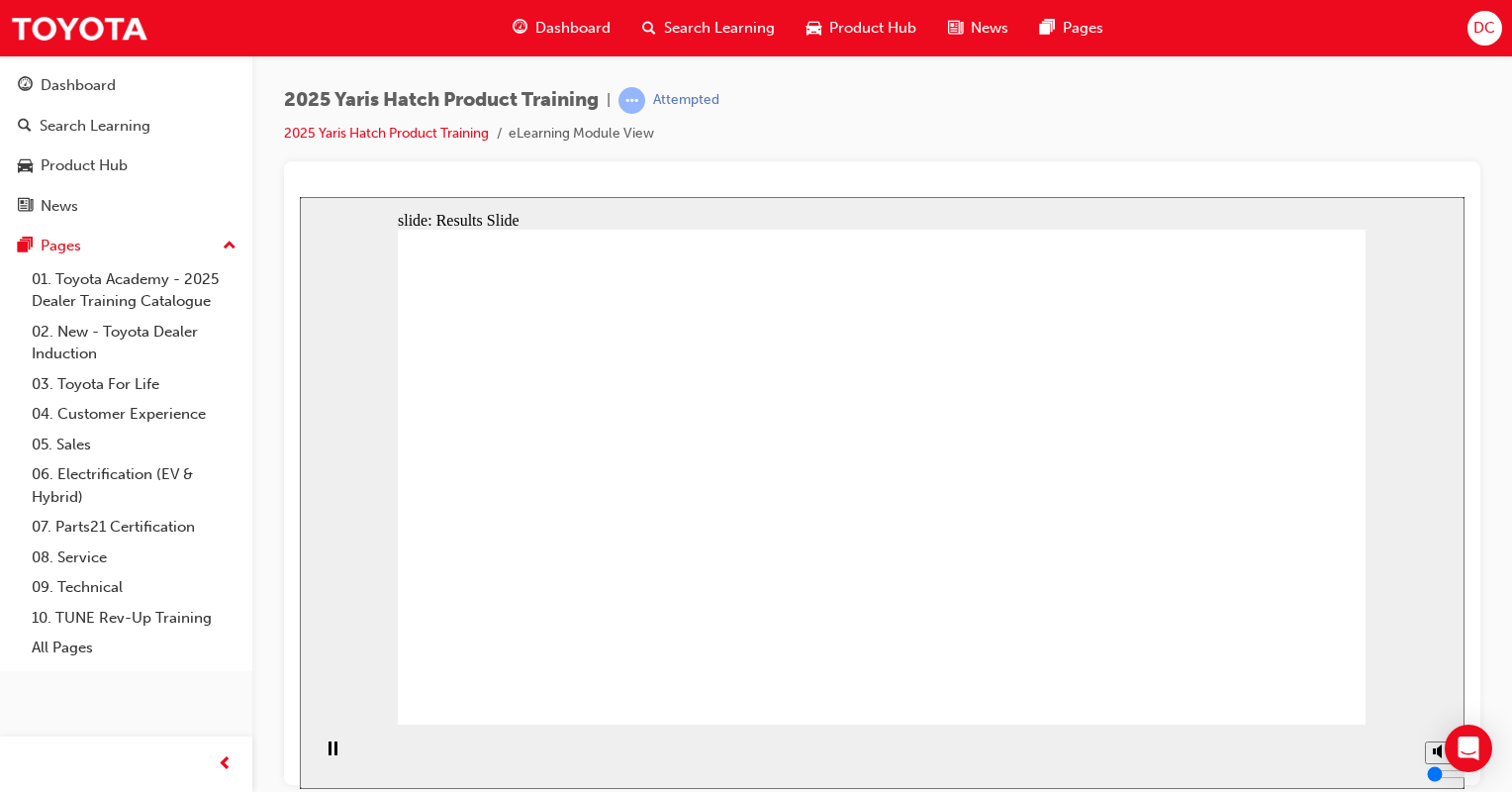click on "YOUR SCORE PASSING SCORE:  100 % Rectangle 1 Quiz results Unfortunately you did not pass the quiz.  Please try again. 2 40 % BACK RETRY Group 2 YOUR POINTS PASSING SCORE:  5 Group 1 arrow_red.png YOUR SCORE PASSING SCORE: 100% YOUR POINTS PASSING SCORE: 5 Quiz results Unortunately you did not pass the quiz.  Please try again. 40% 2 RETRY BACK" at bounding box center (882, 2638) 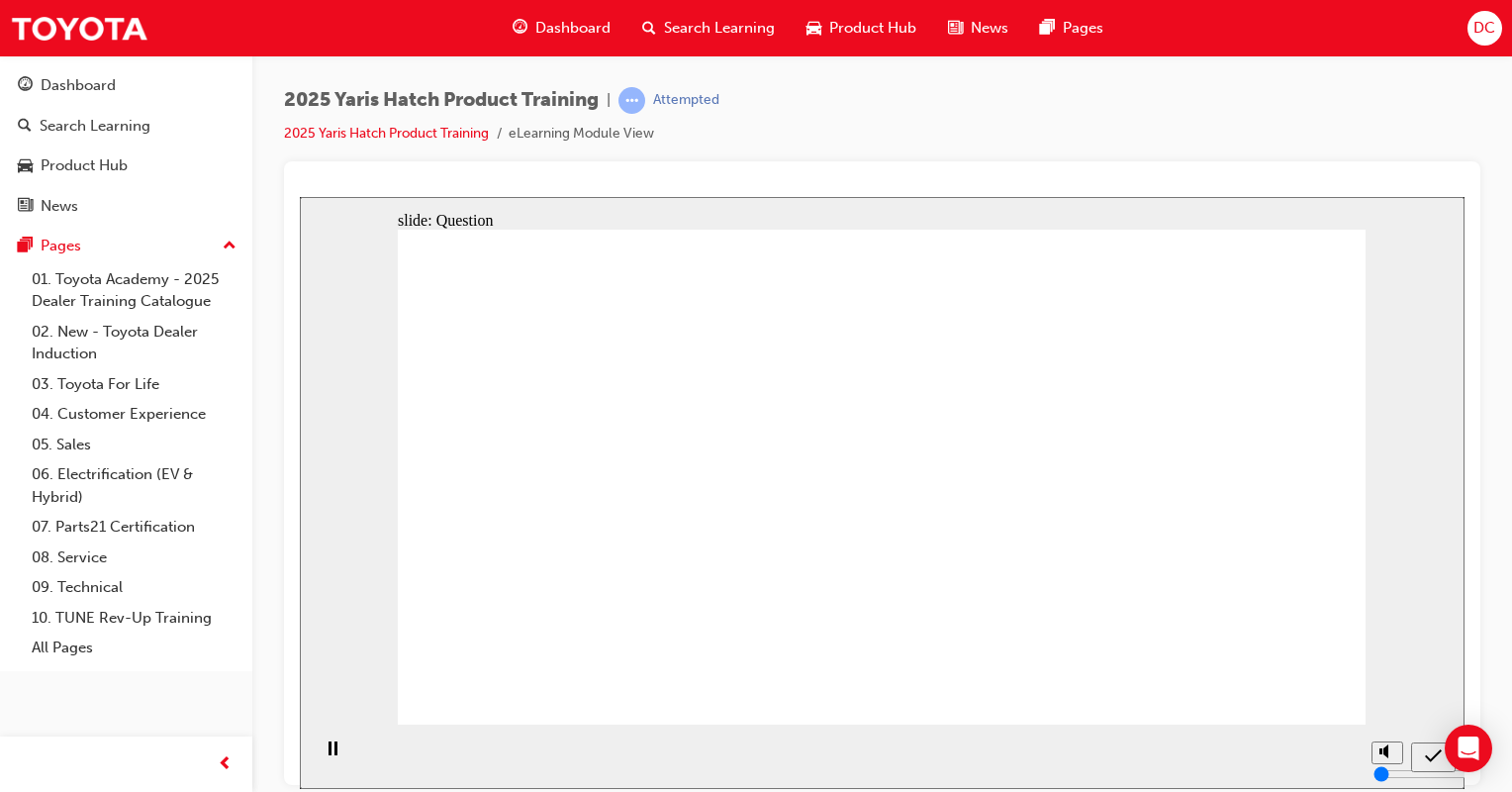 radio on "true" 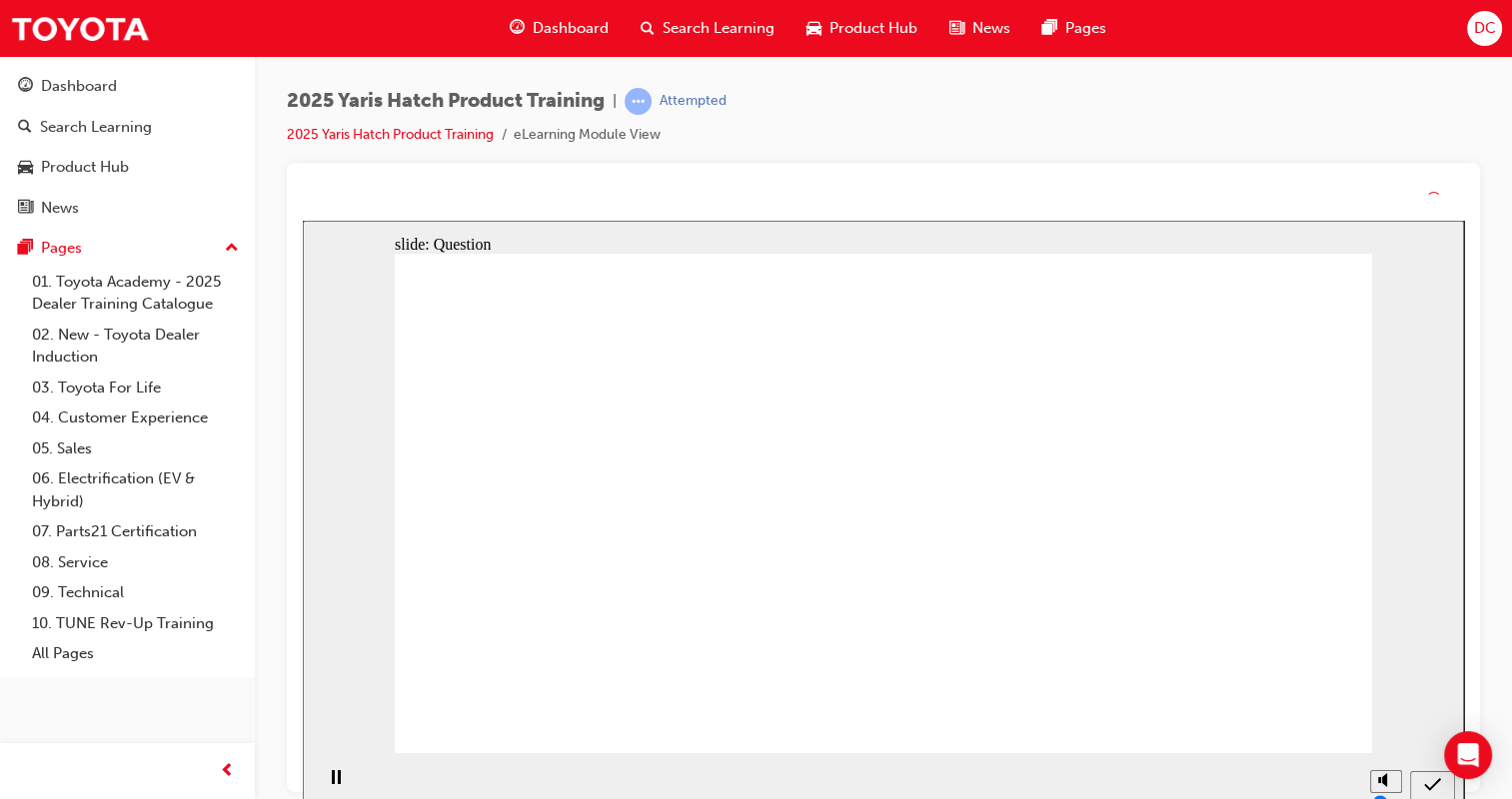 click 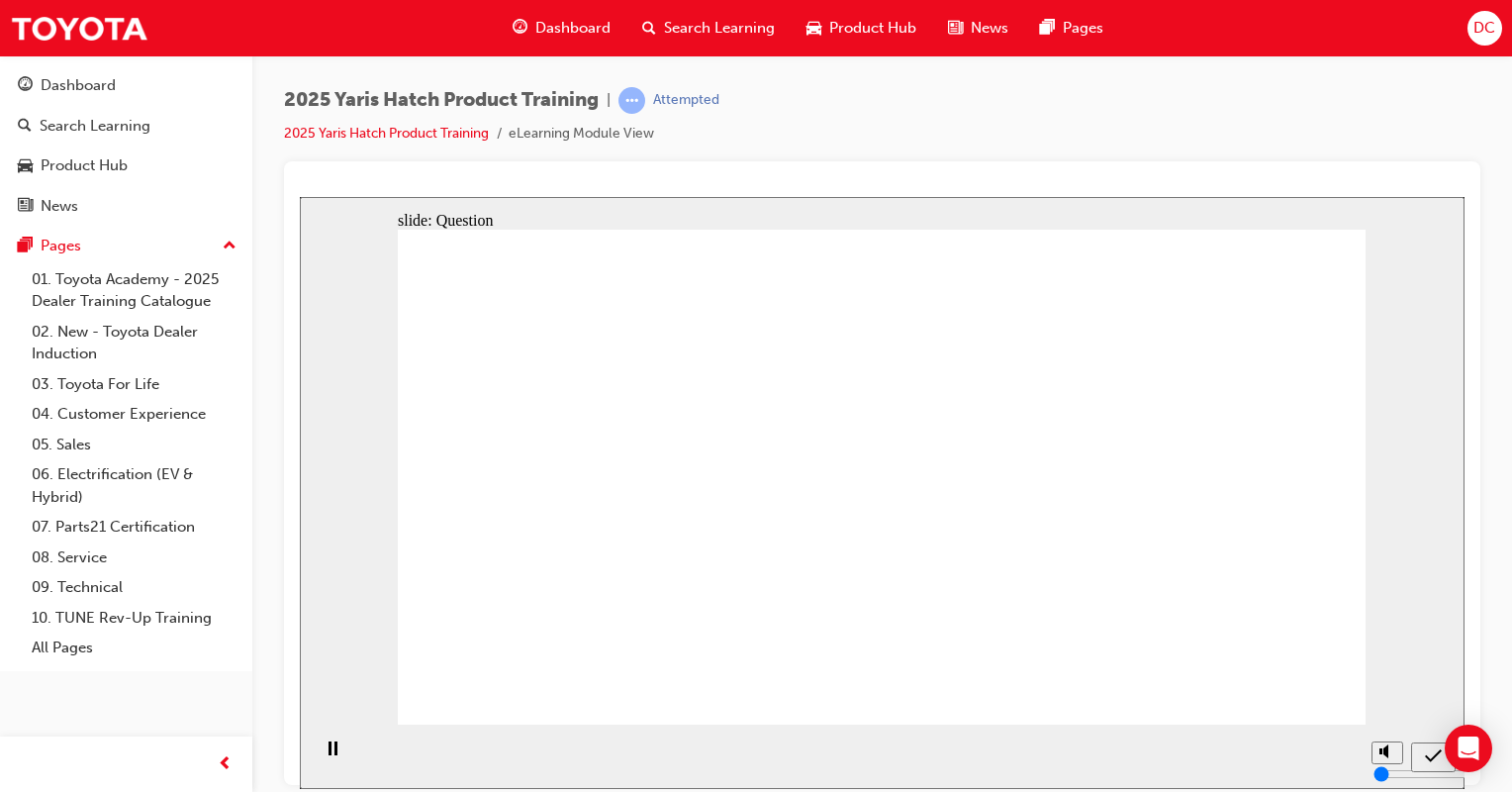 click 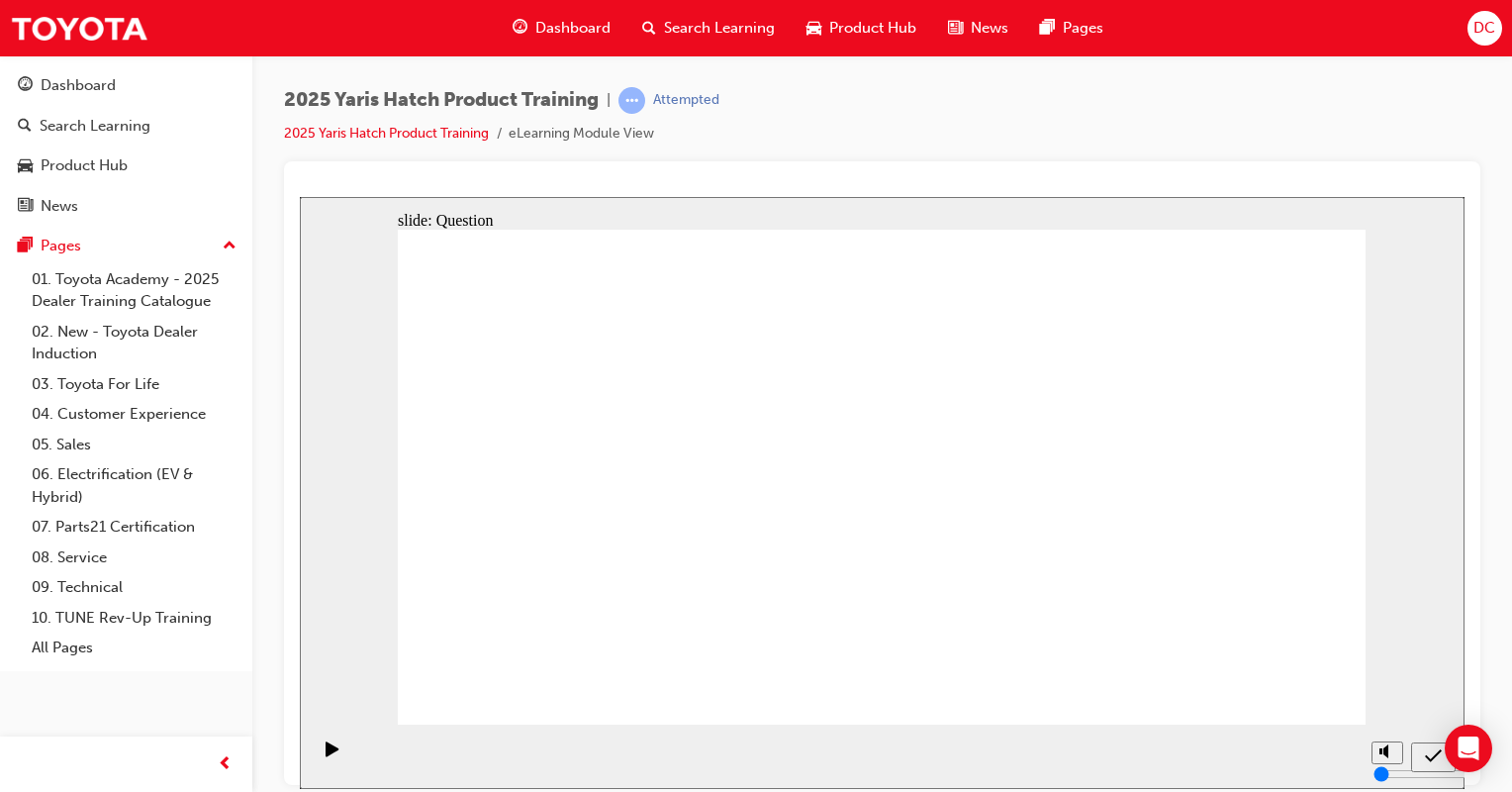 click 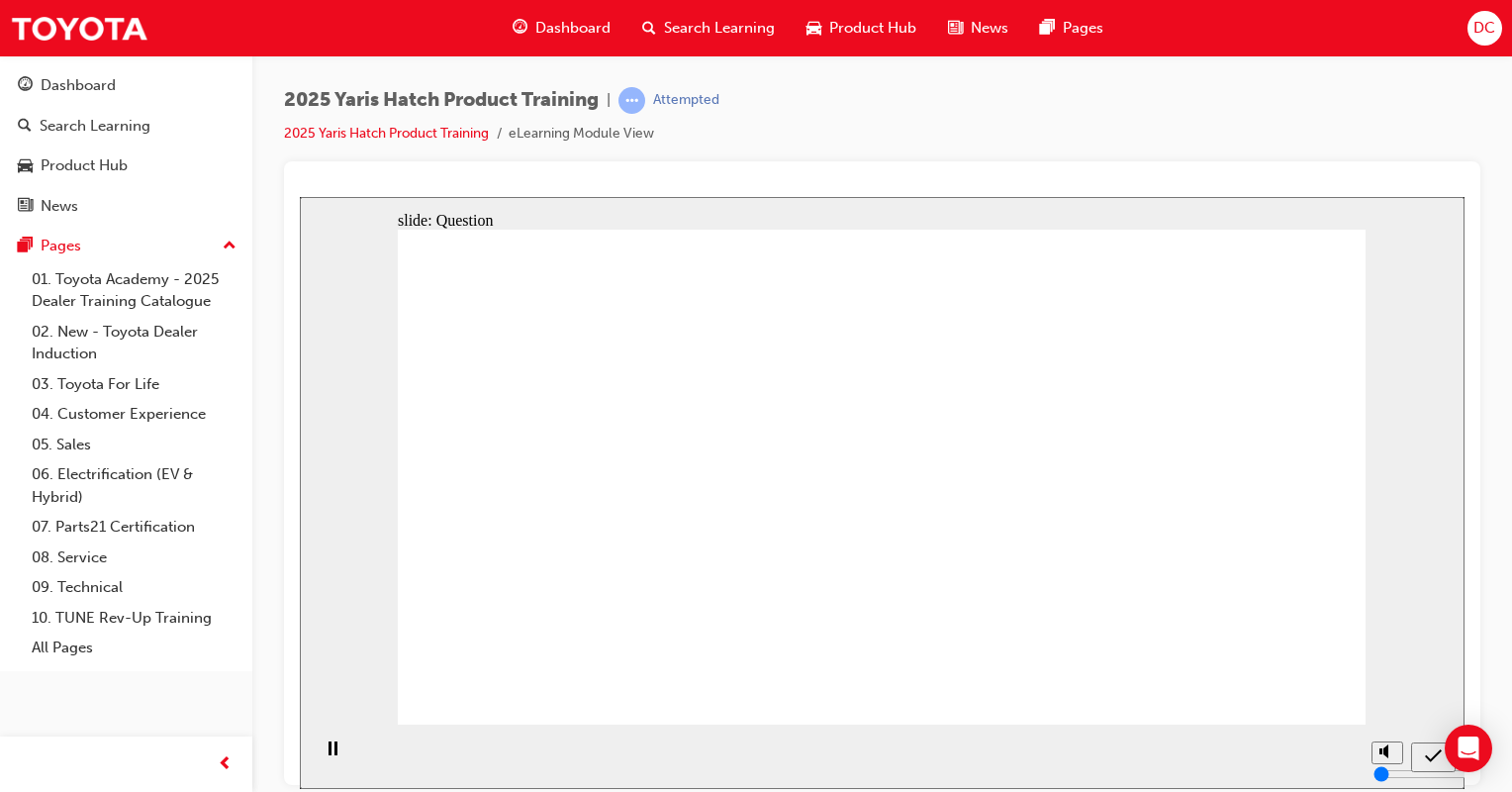 click 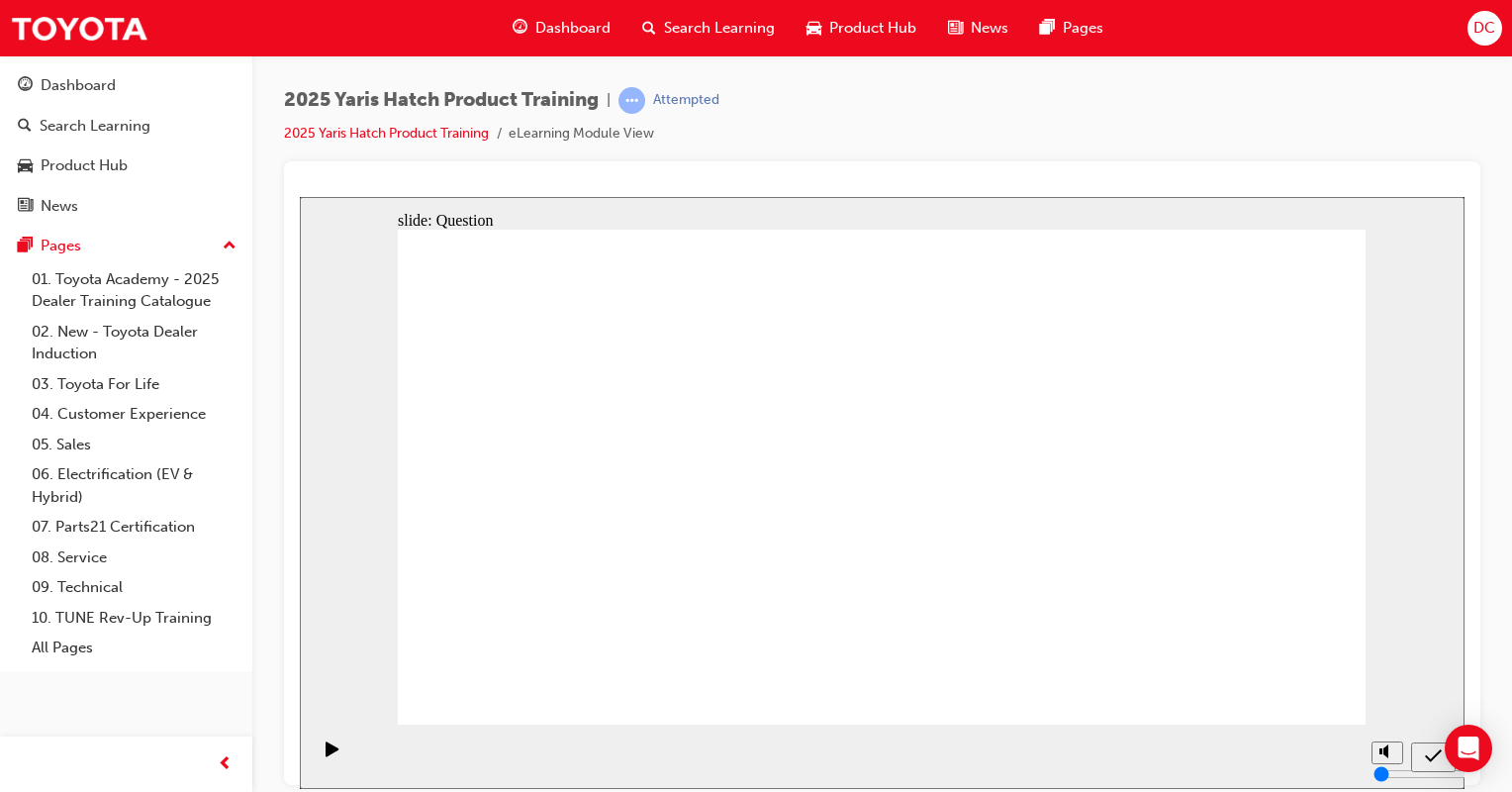 click 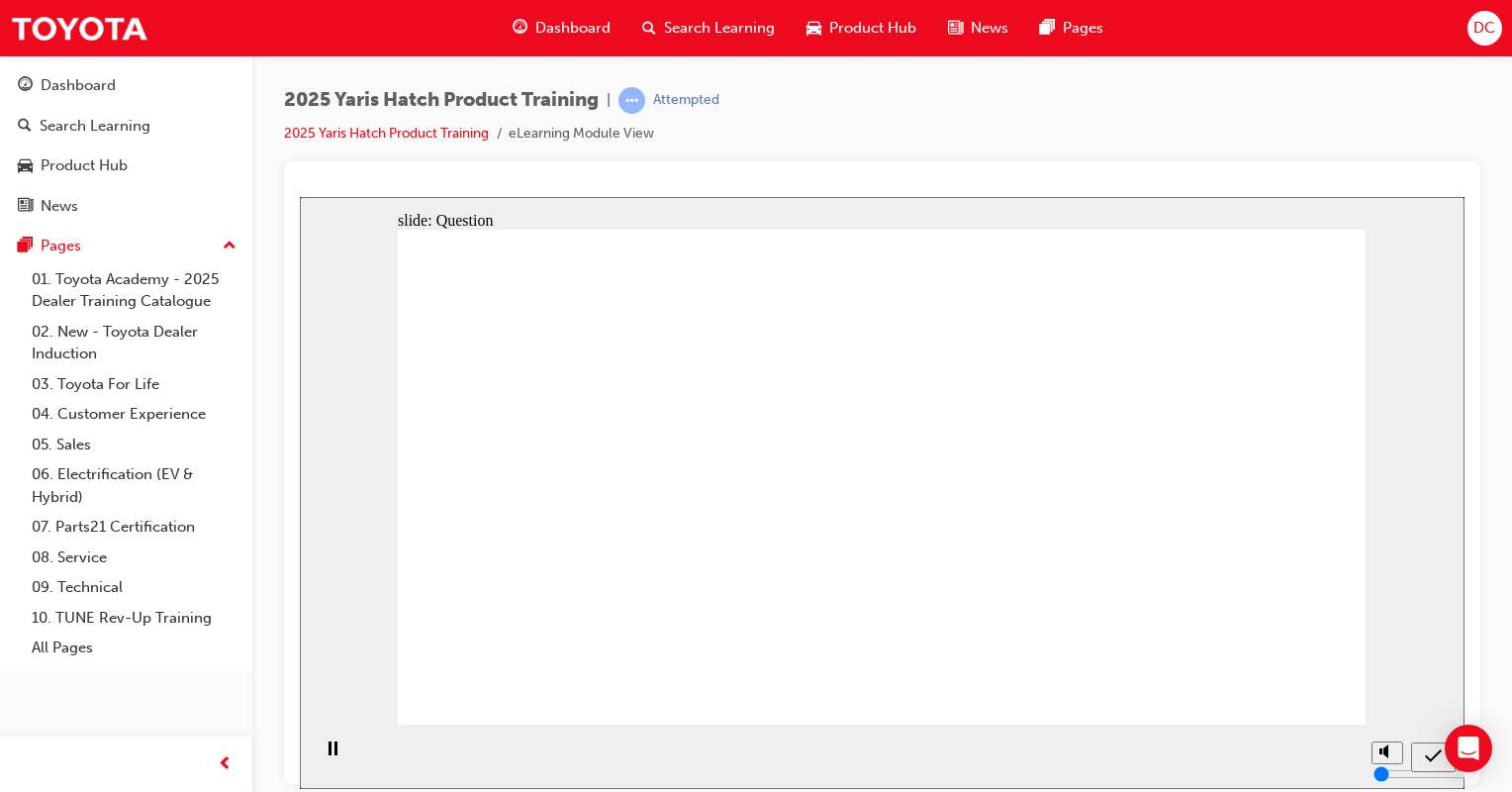 click 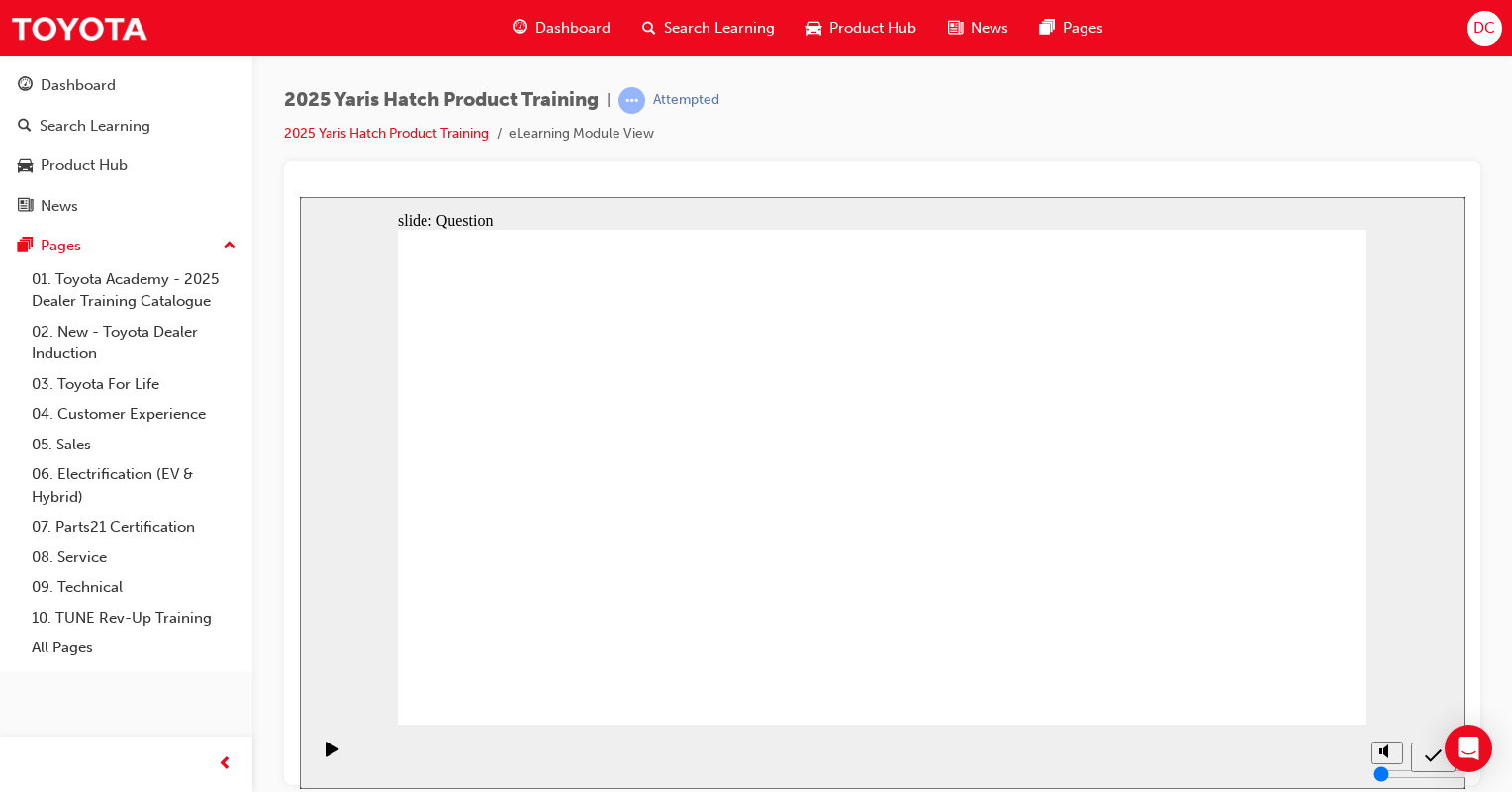 drag, startPoint x: 887, startPoint y: 471, endPoint x: 1134, endPoint y: 588, distance: 273.3093 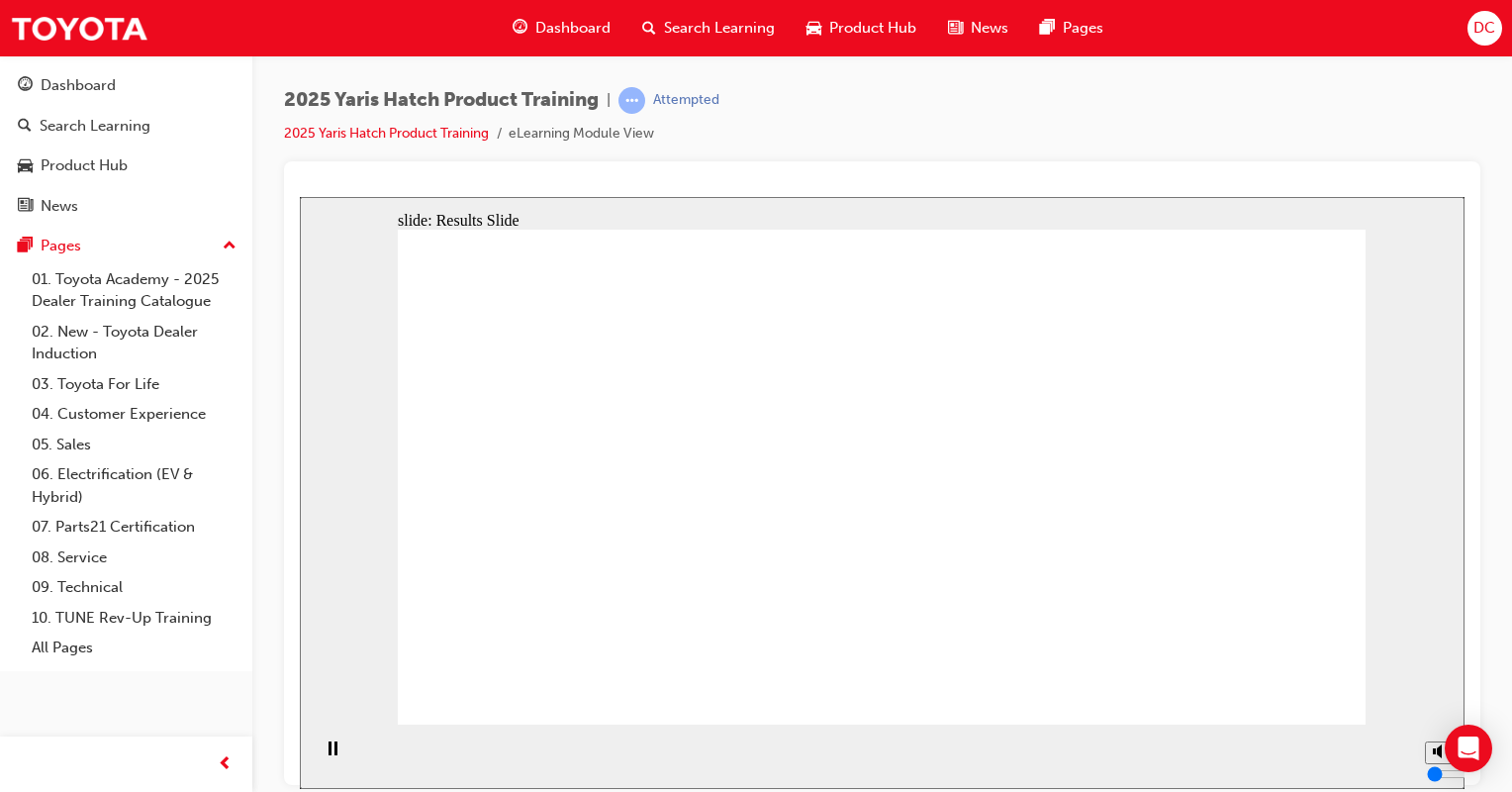 click 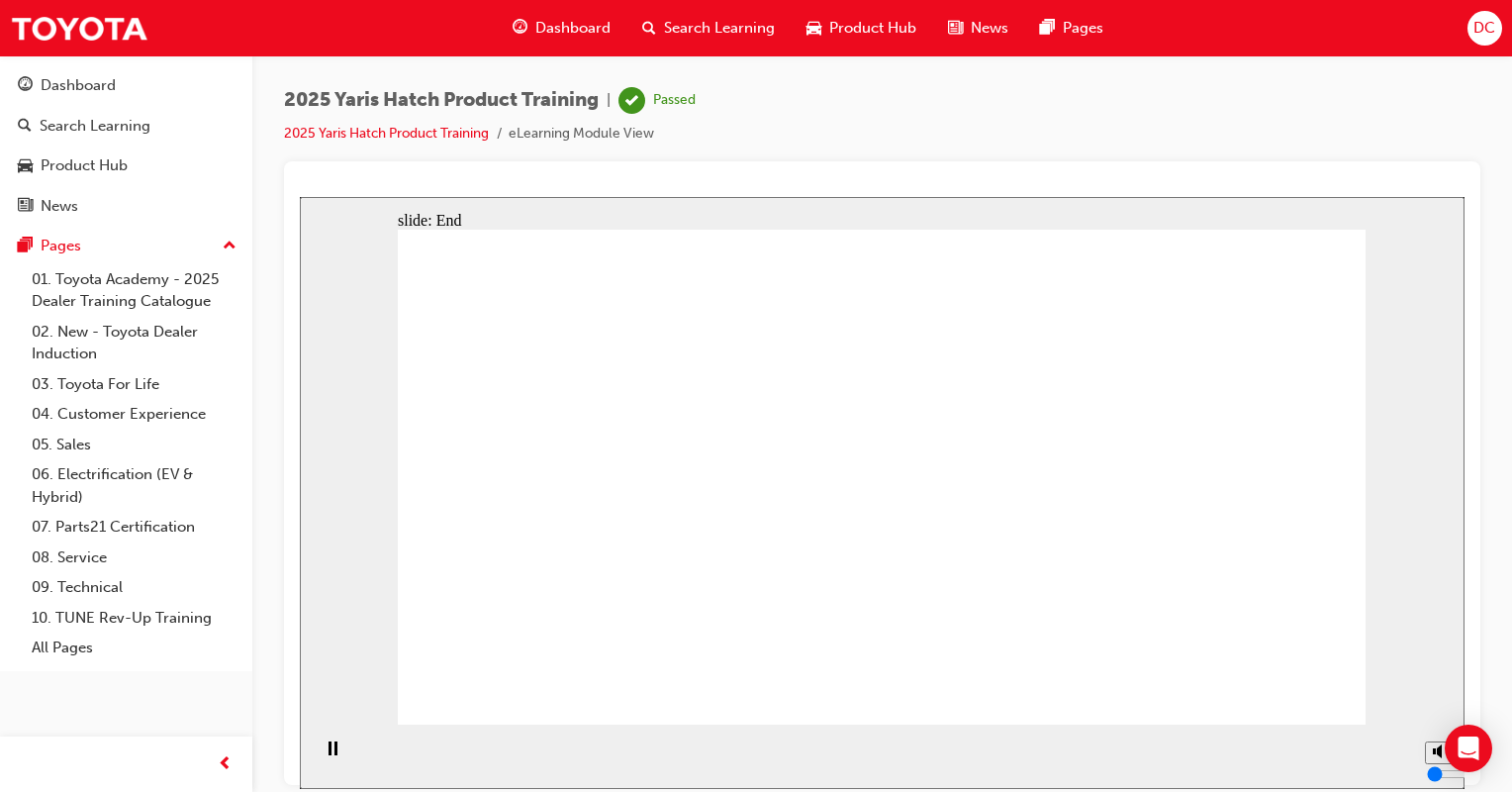 click 